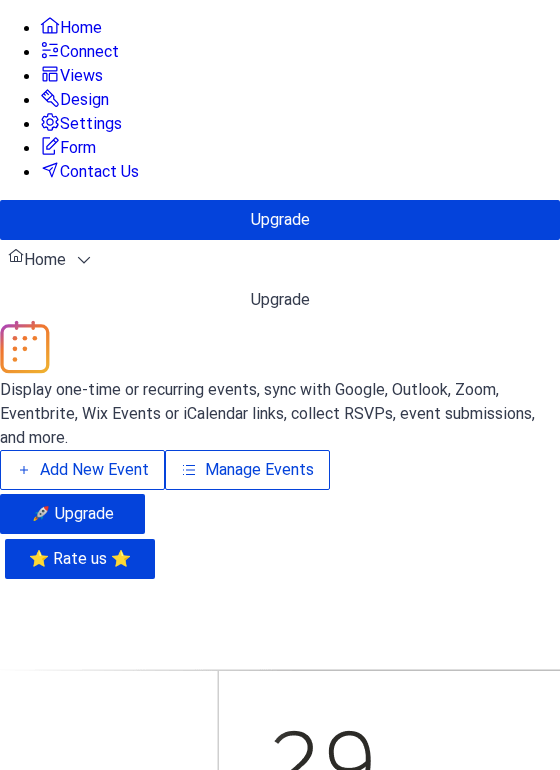scroll, scrollTop: 0, scrollLeft: 0, axis: both 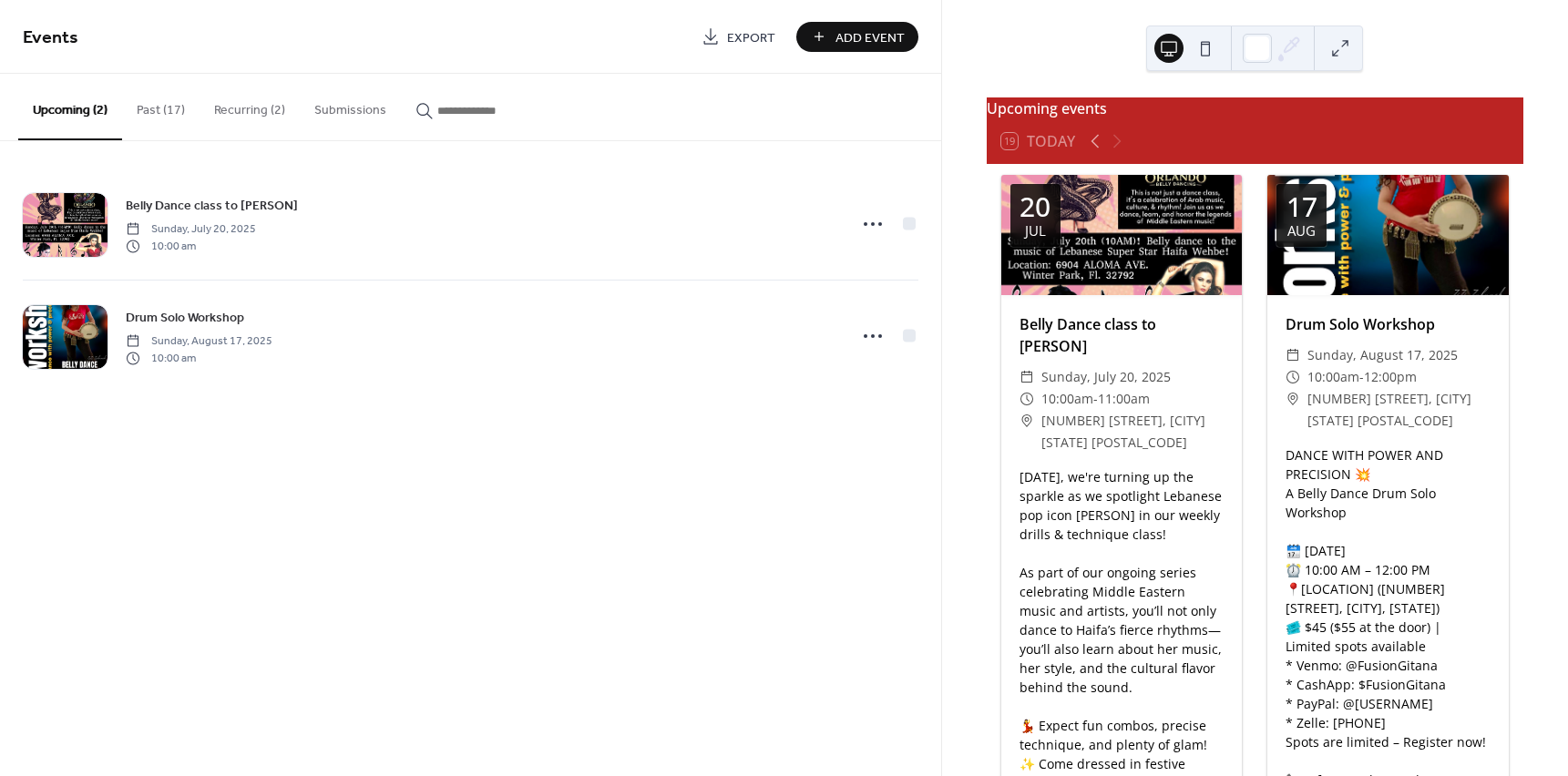 click on "Add Event" at bounding box center (857, 36) 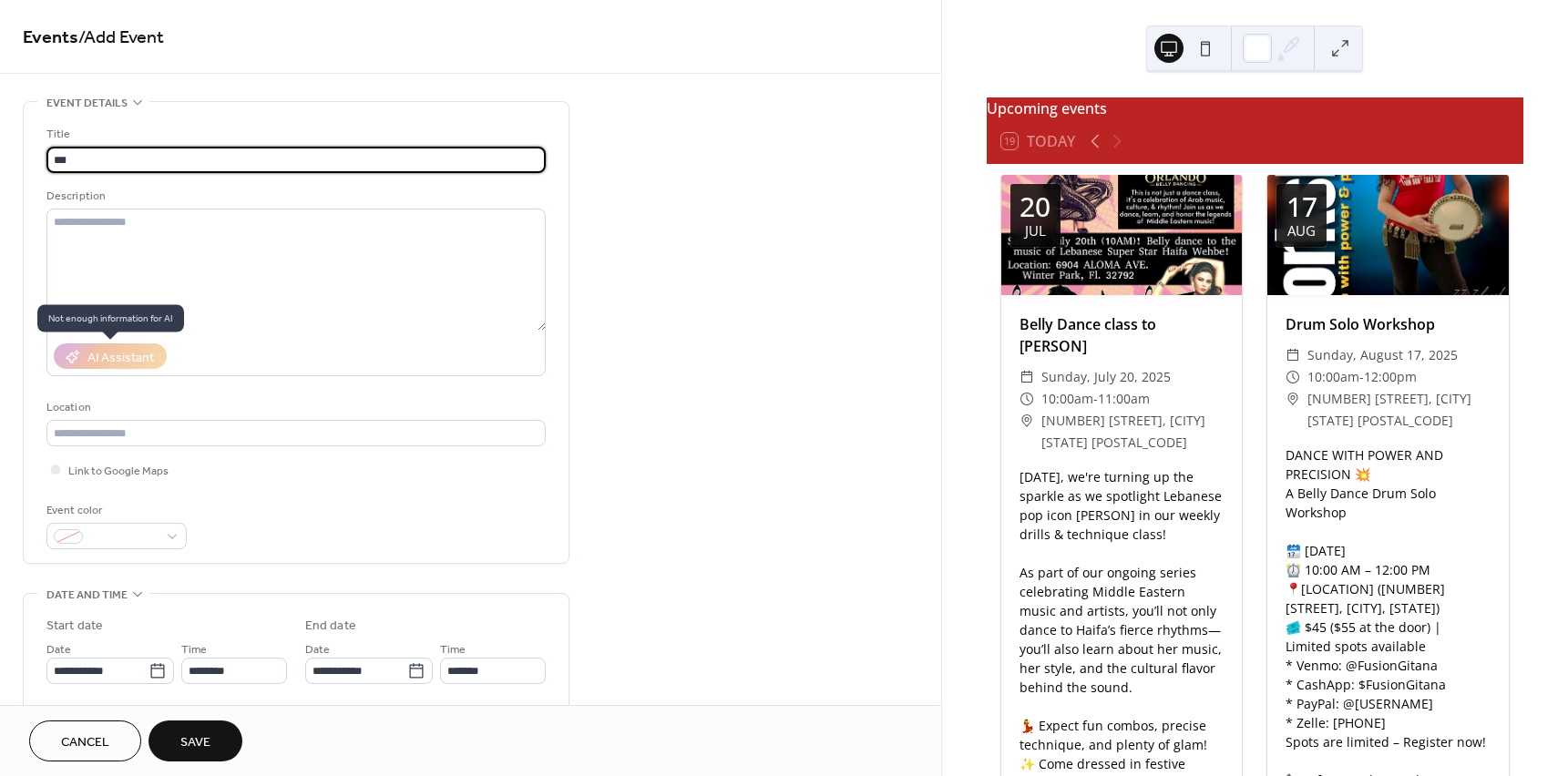 type on "**********" 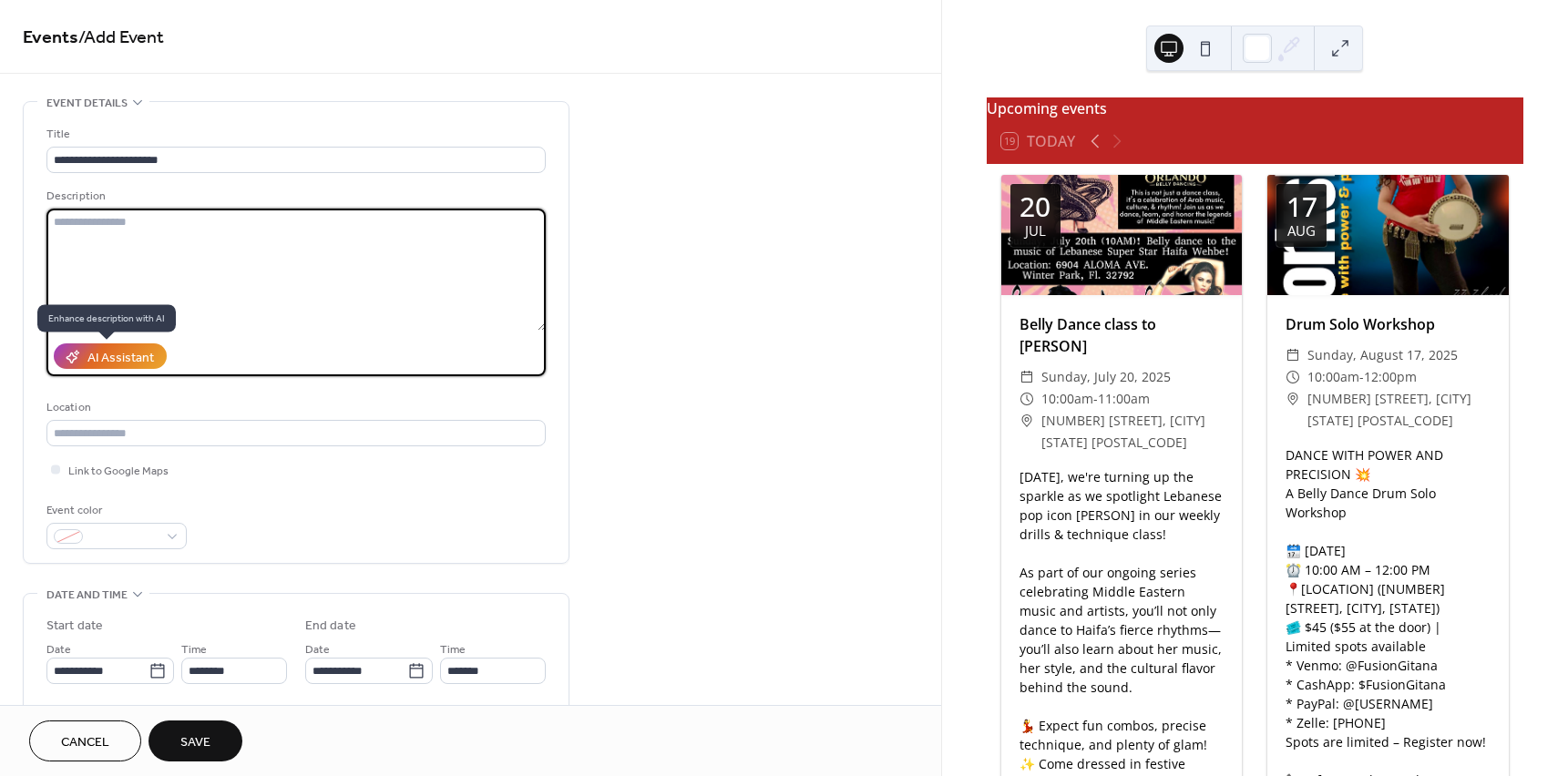 paste on "**********" 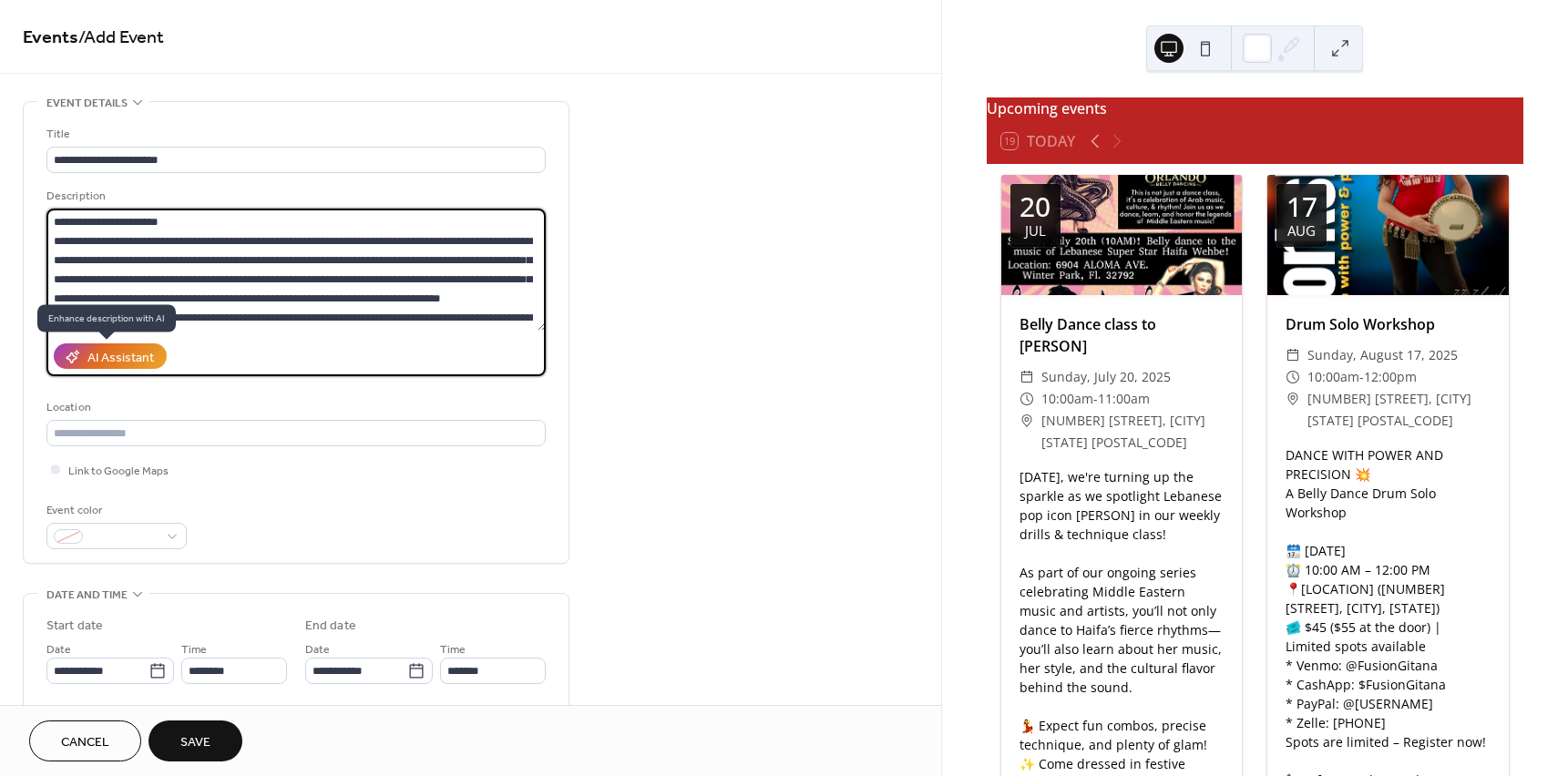 scroll, scrollTop: 399, scrollLeft: 0, axis: vertical 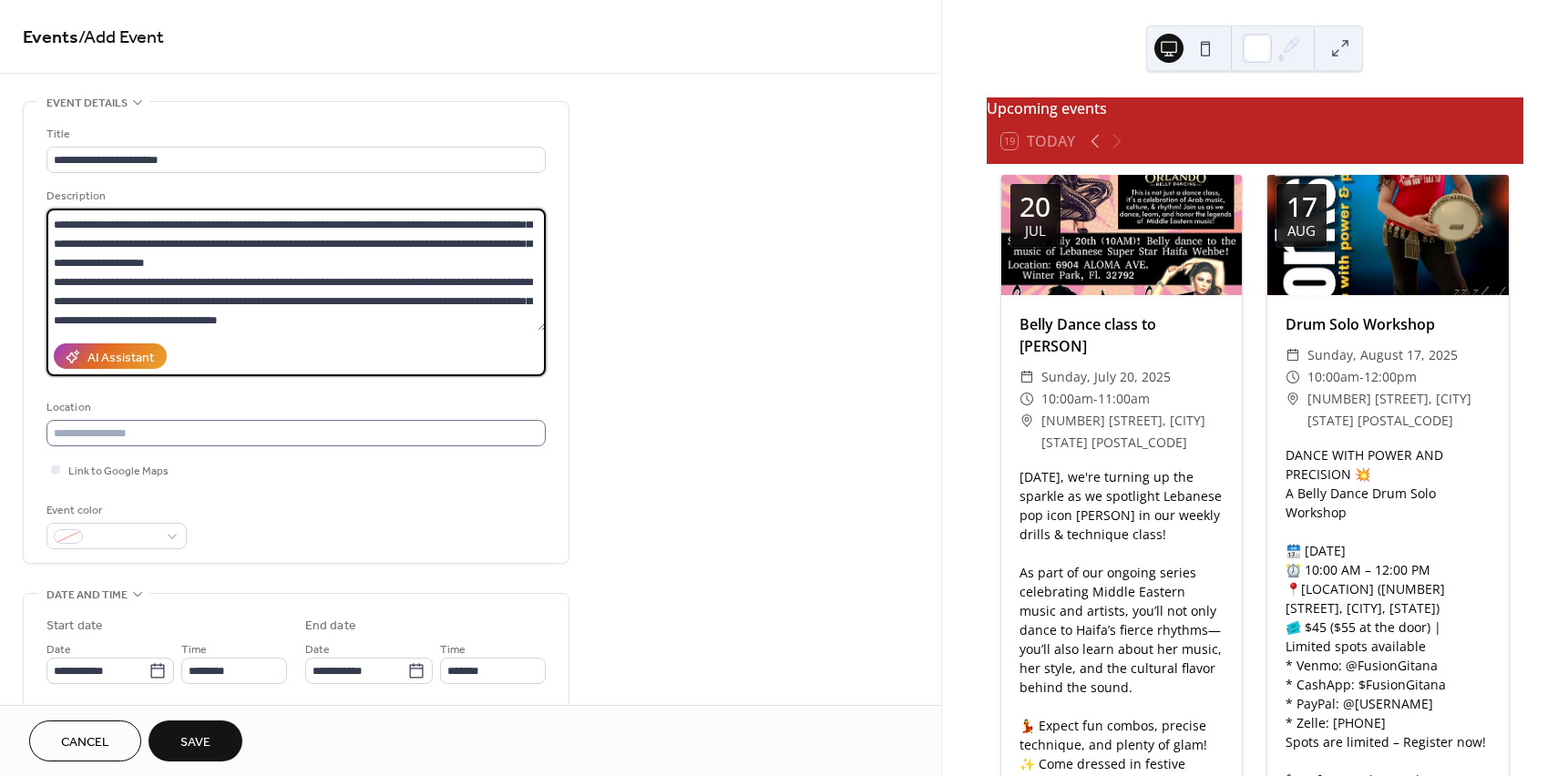 type on "**********" 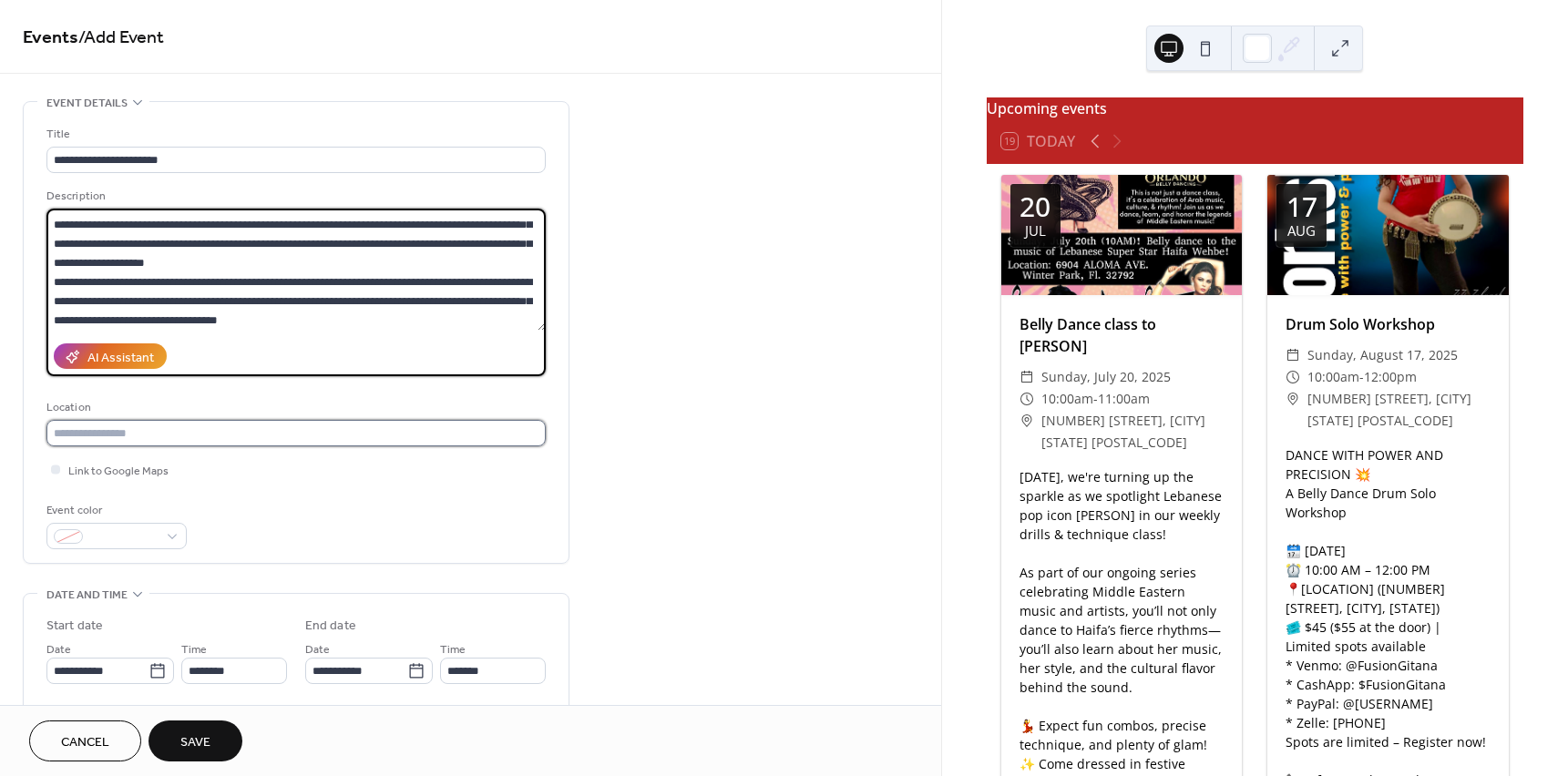 click at bounding box center (296, 433) 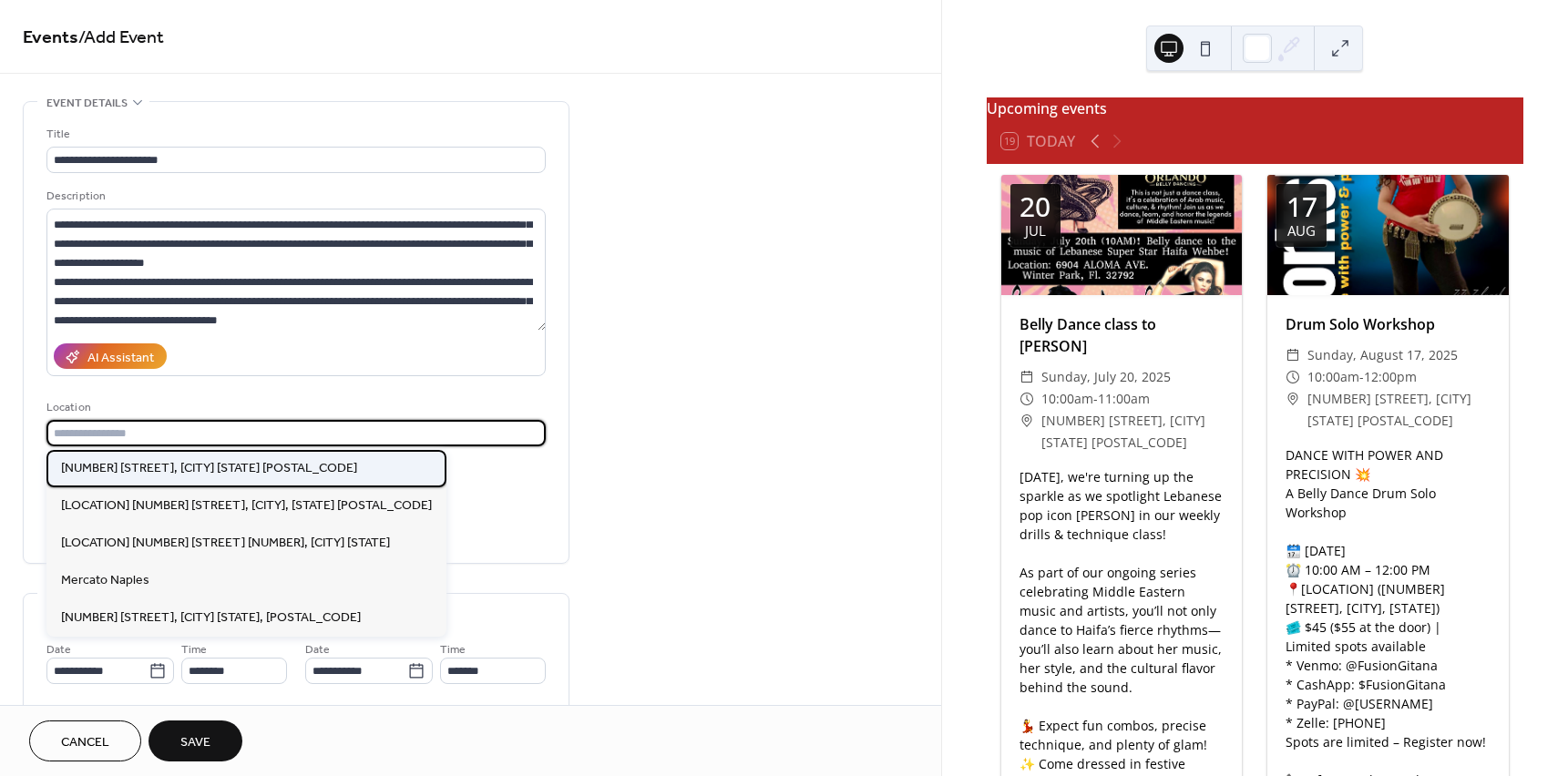 click on "[ADDRESS], [CITY] [STATE] [POSTAL_CODE]" at bounding box center (209, 468) 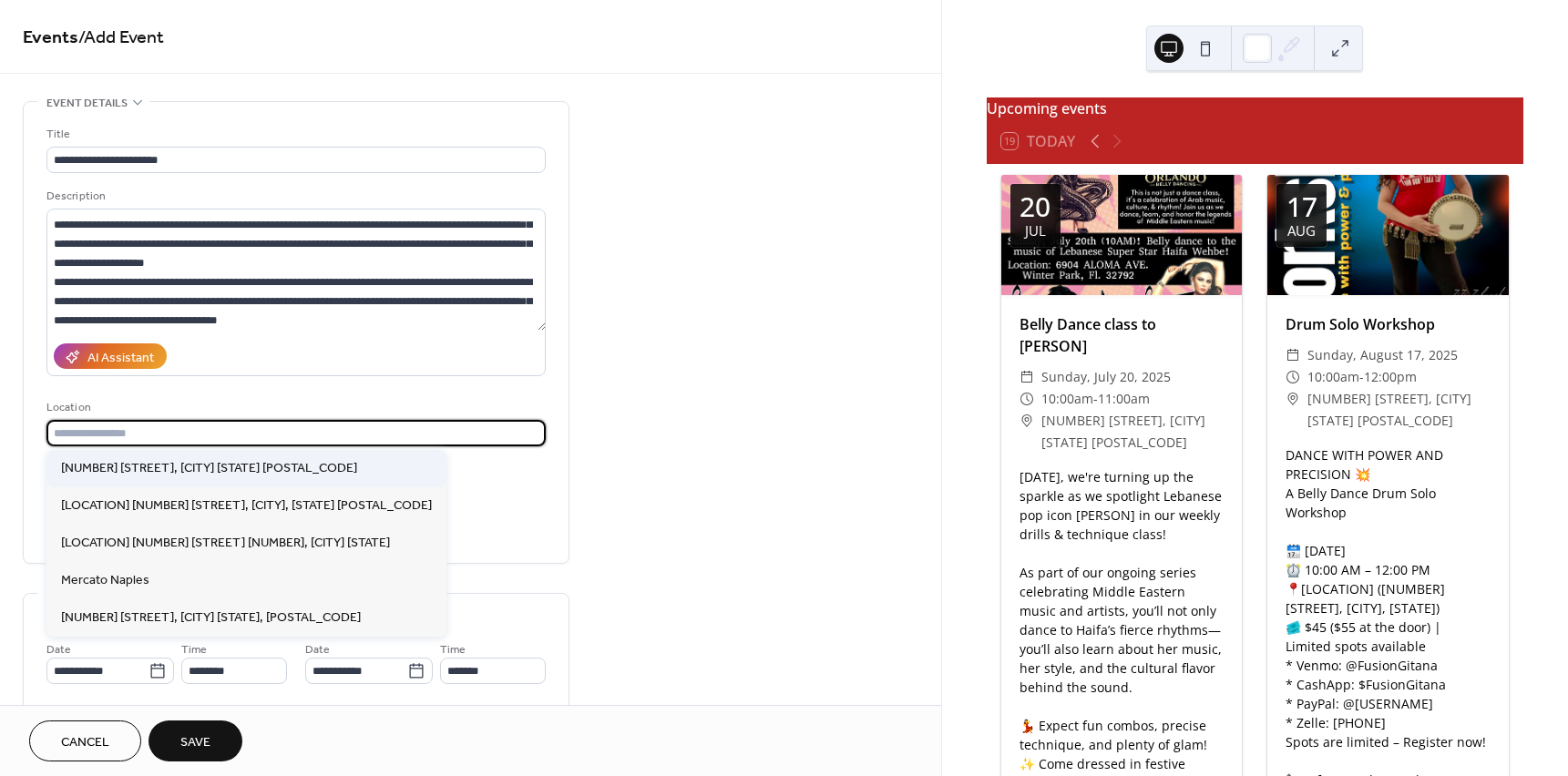 type on "**********" 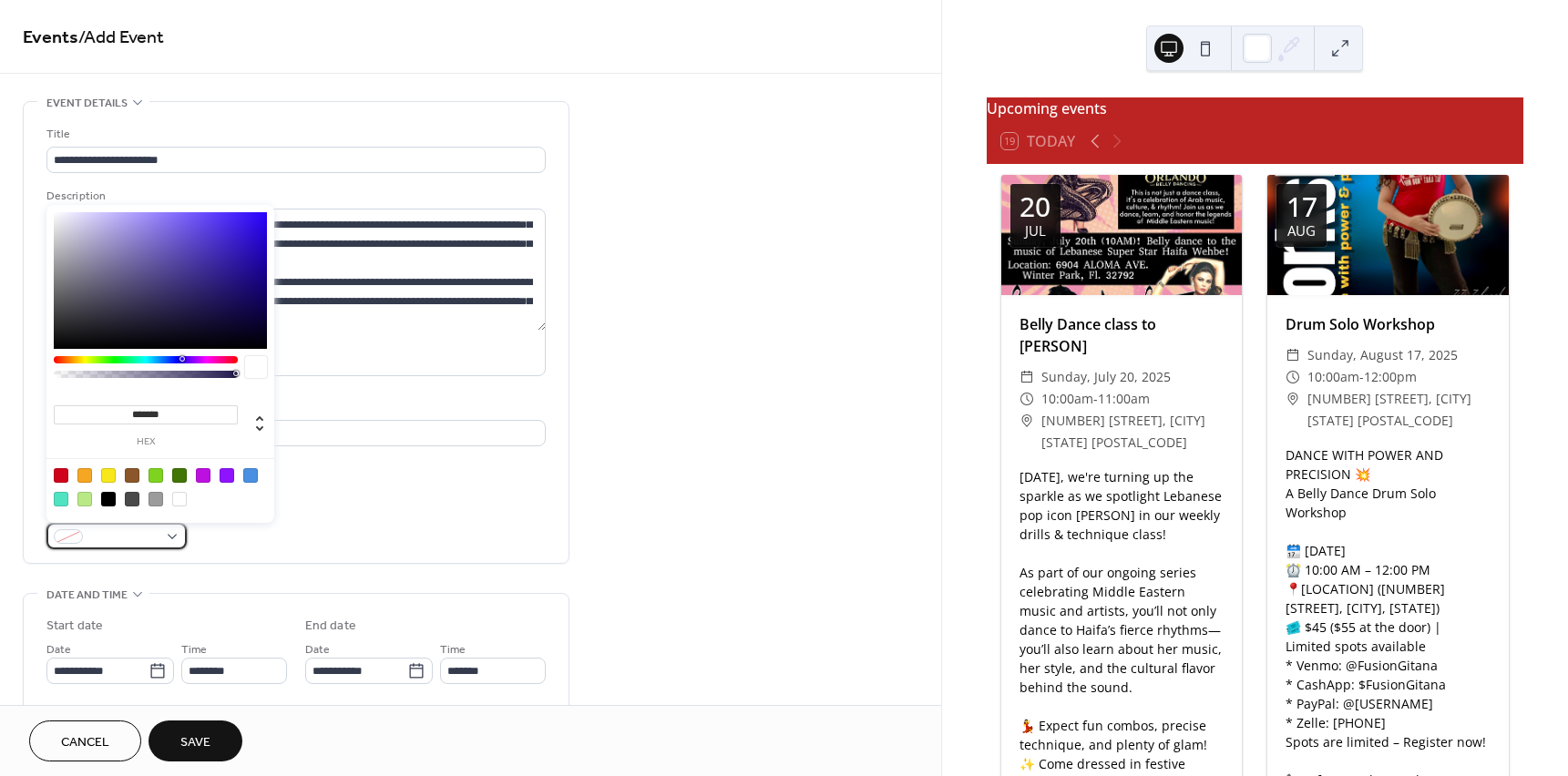 click at bounding box center [117, 536] 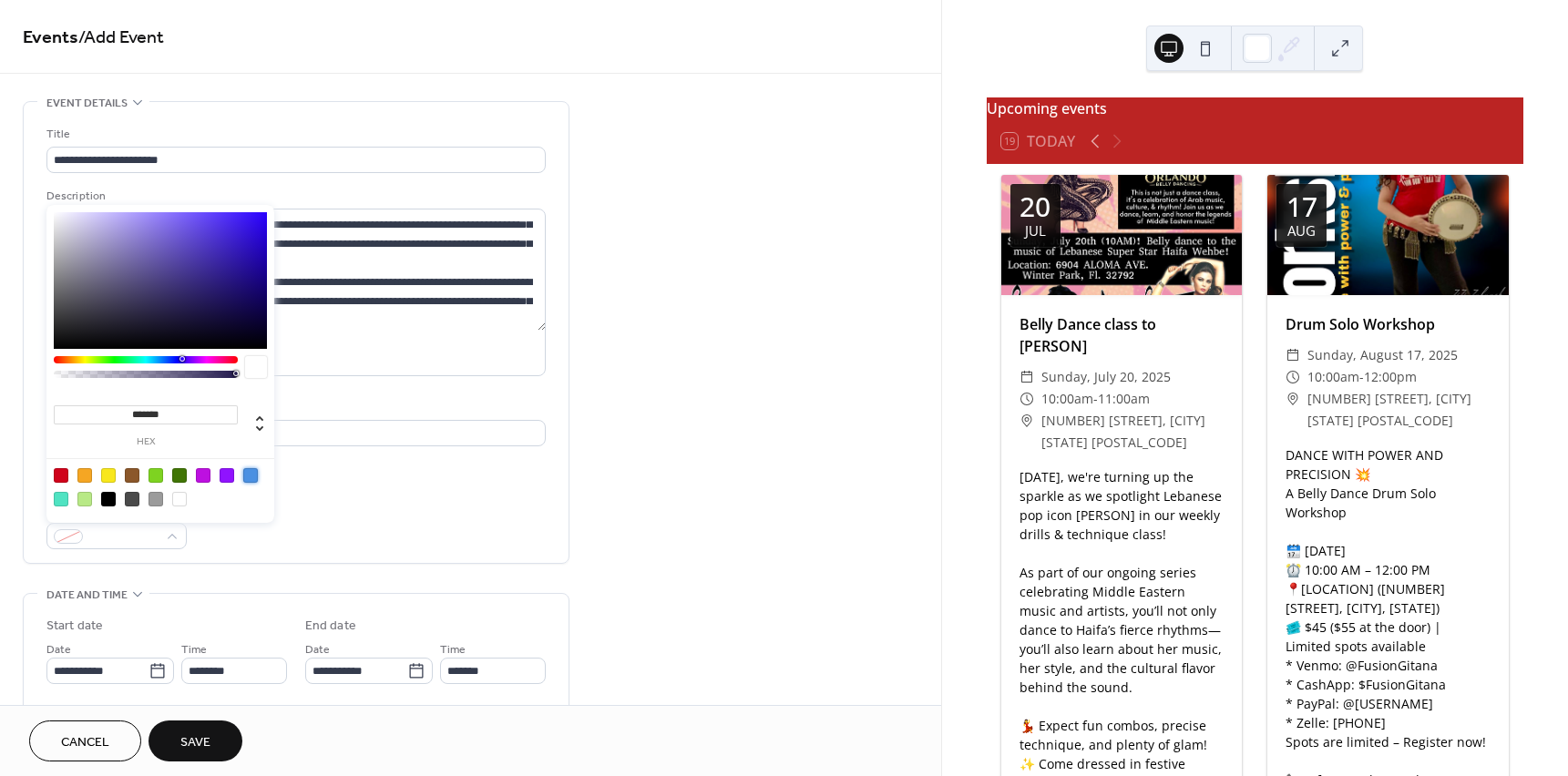 click at bounding box center [251, 475] 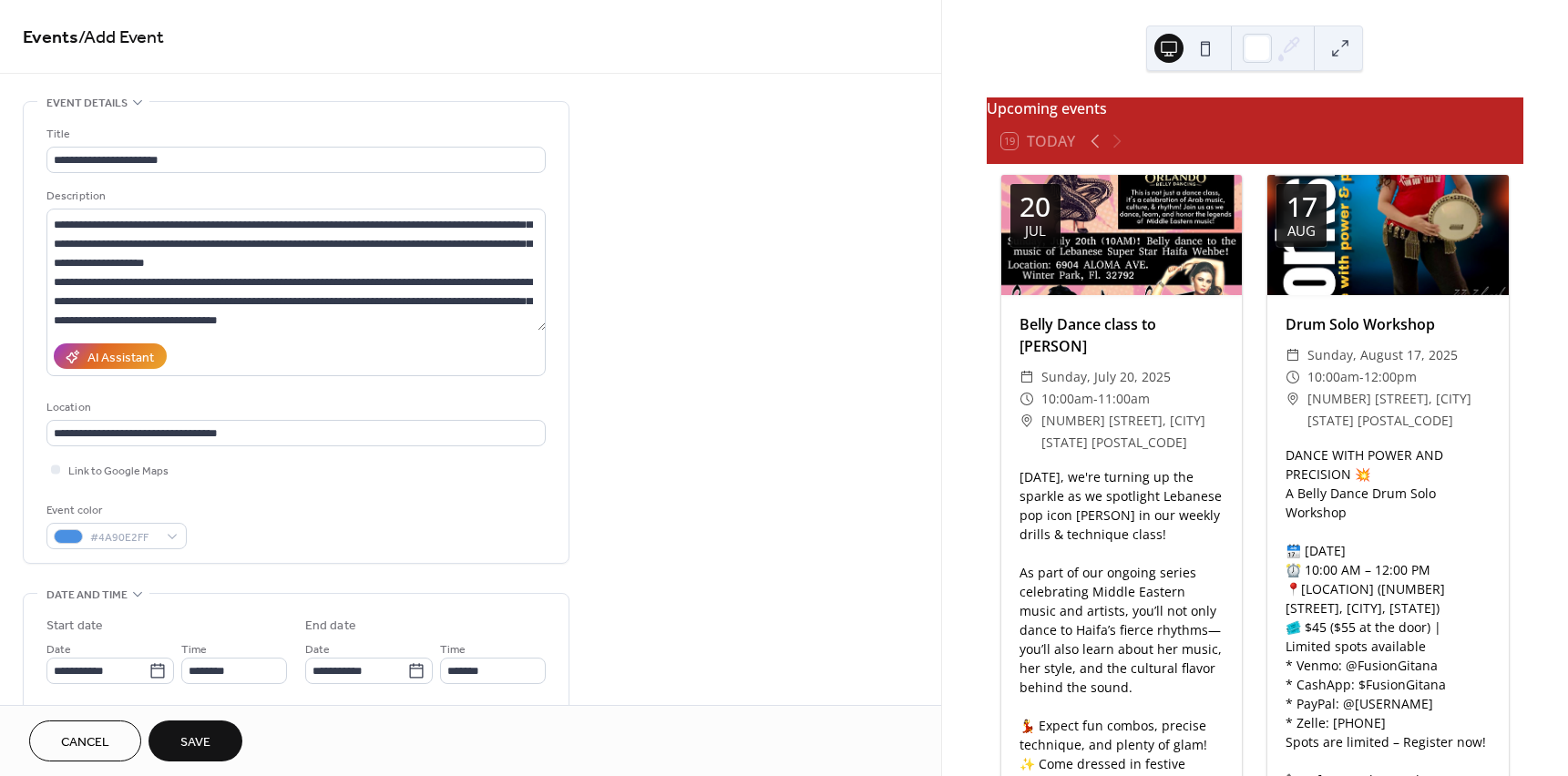 click on "Event color #4A90E2FF" at bounding box center (296, 525) 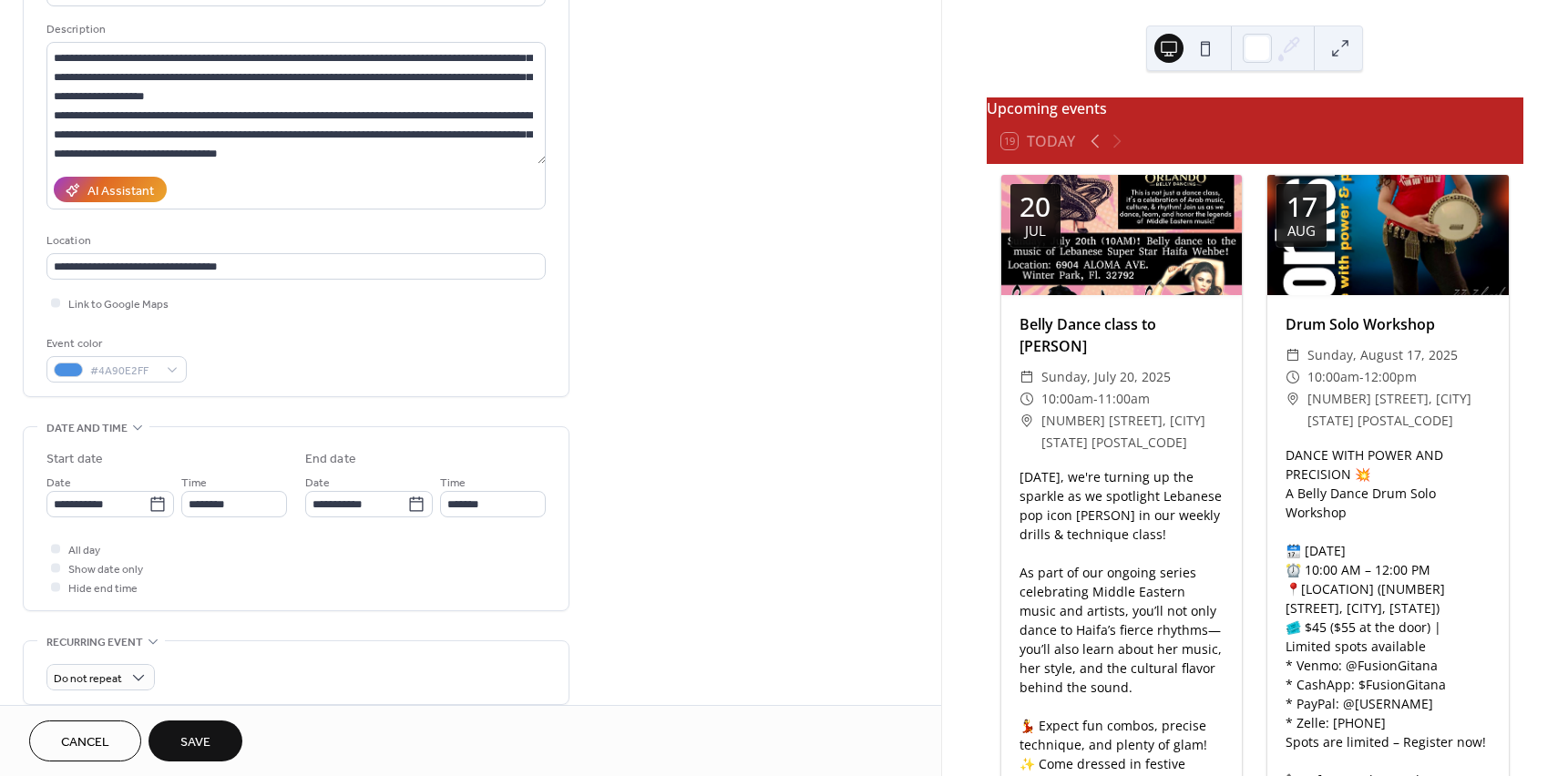 scroll, scrollTop: 273, scrollLeft: 0, axis: vertical 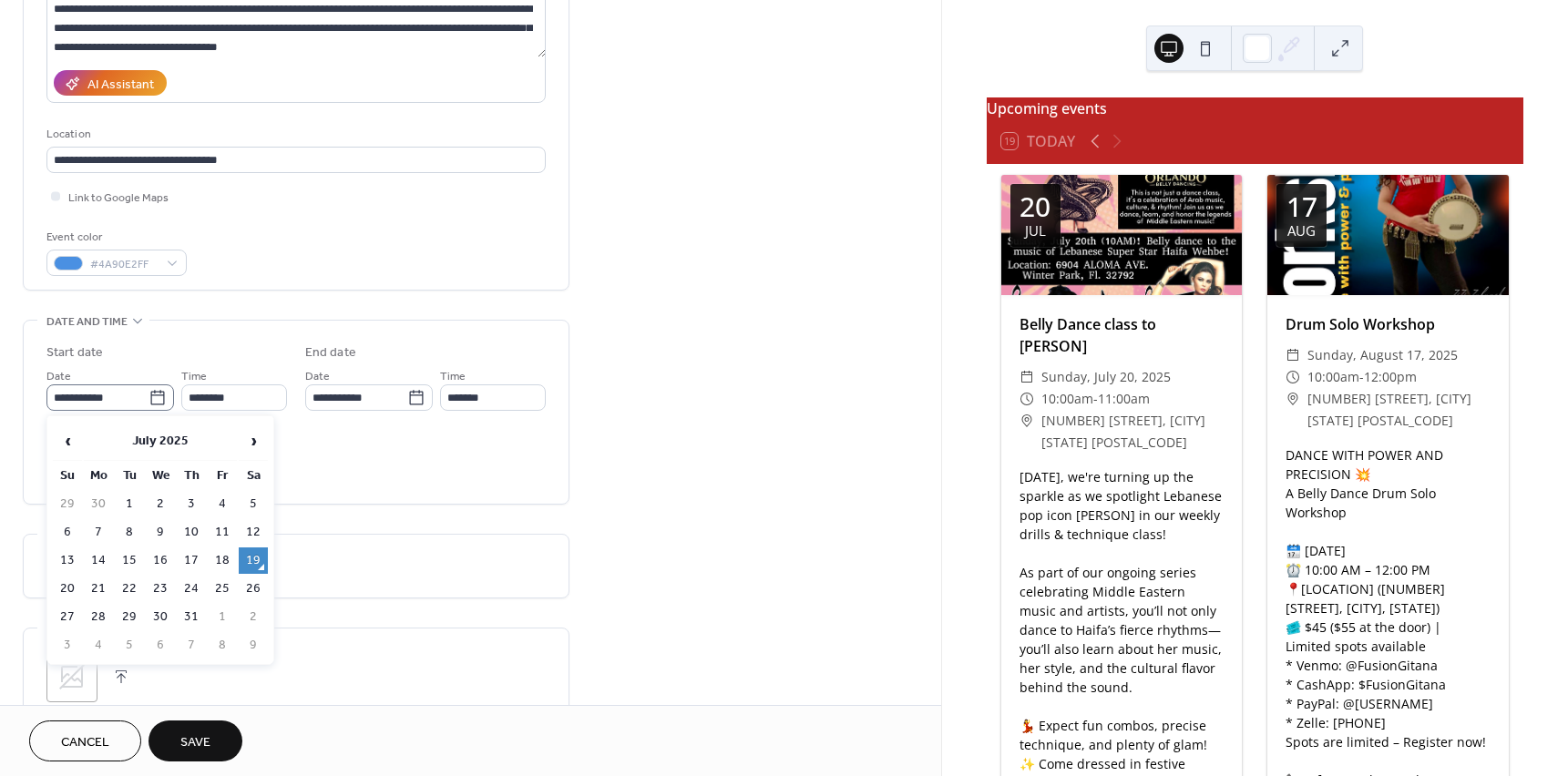 click 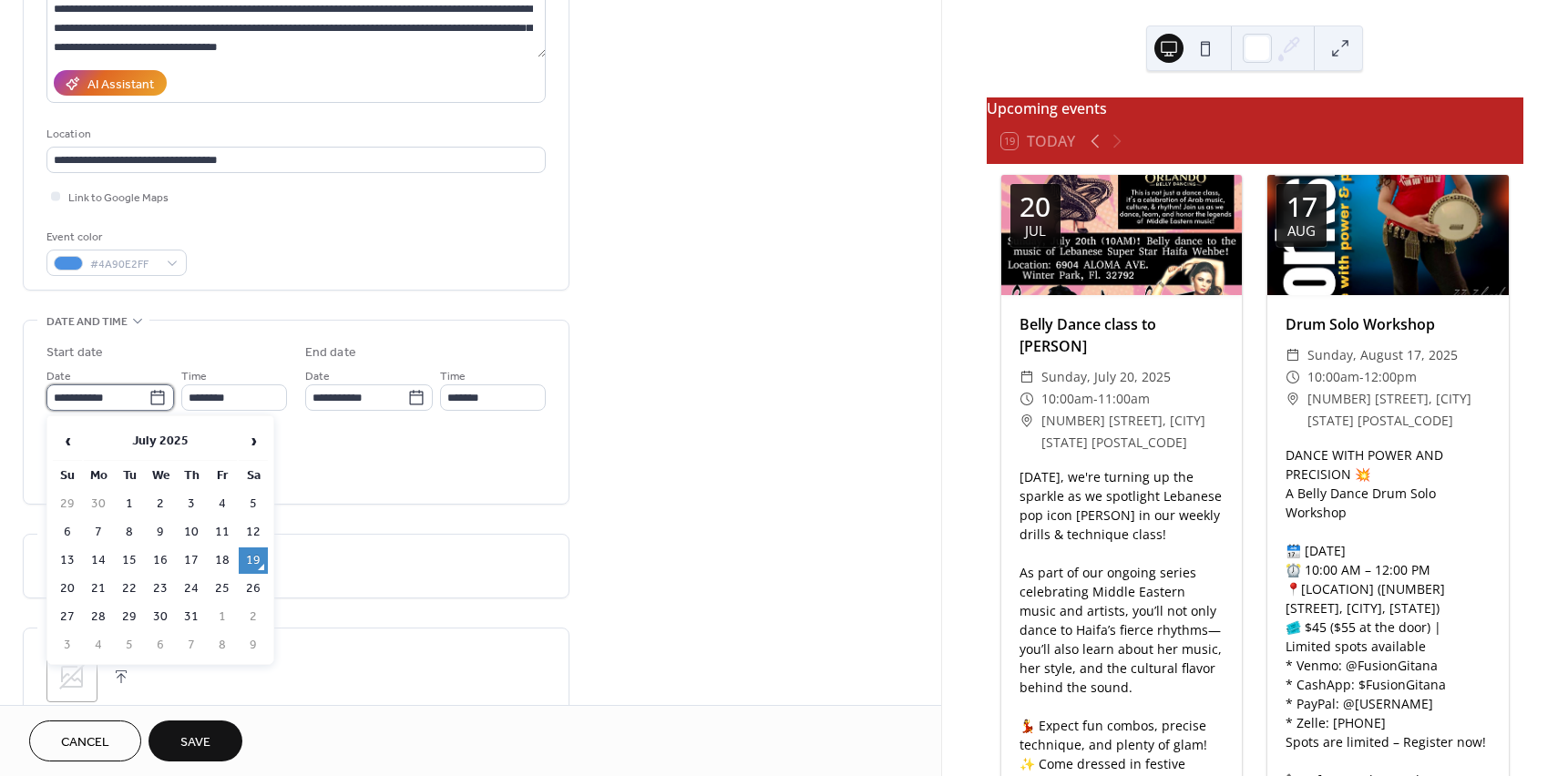 click on "**********" at bounding box center (97, 397) 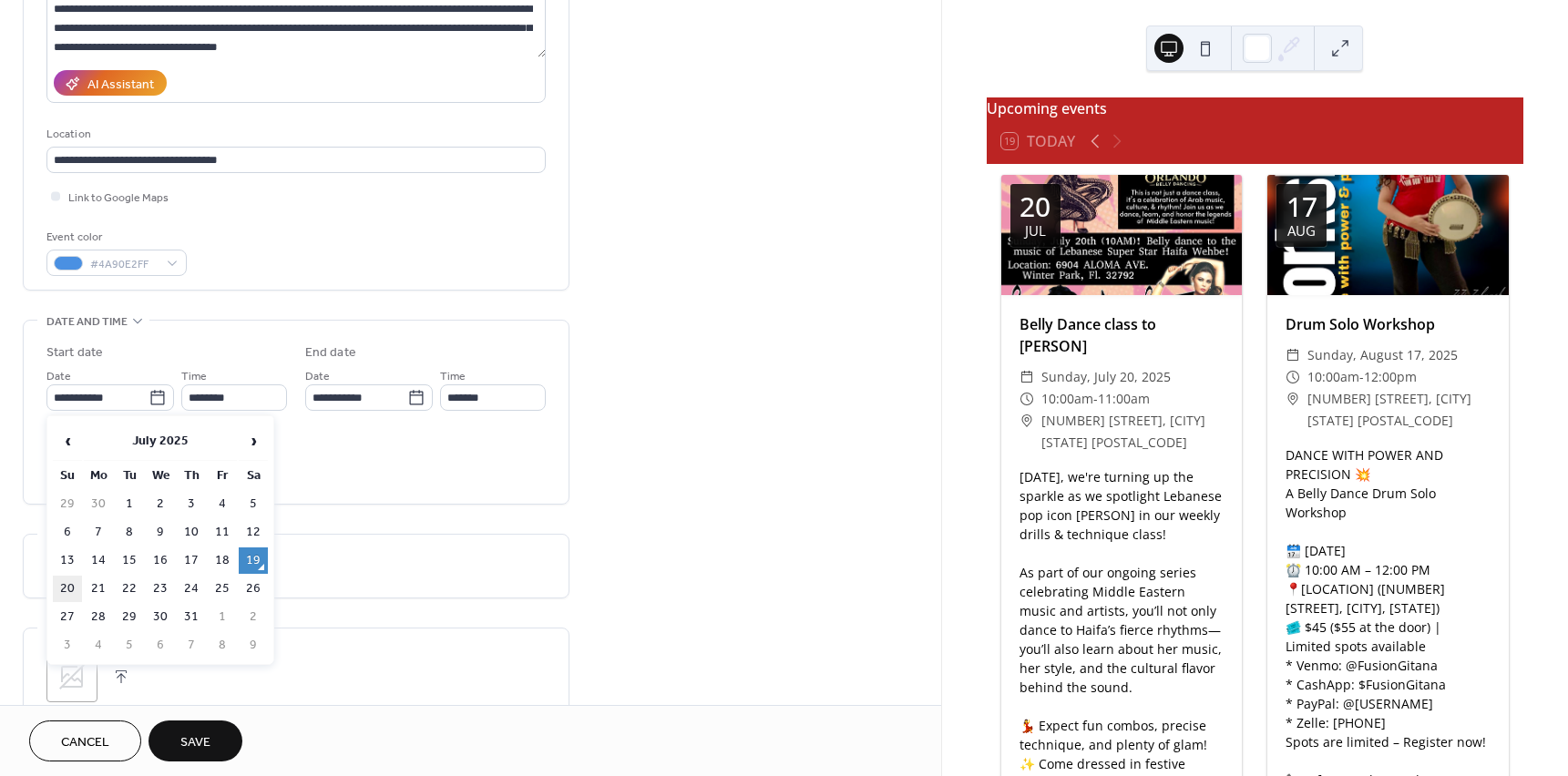 click on "20" at bounding box center (67, 588) 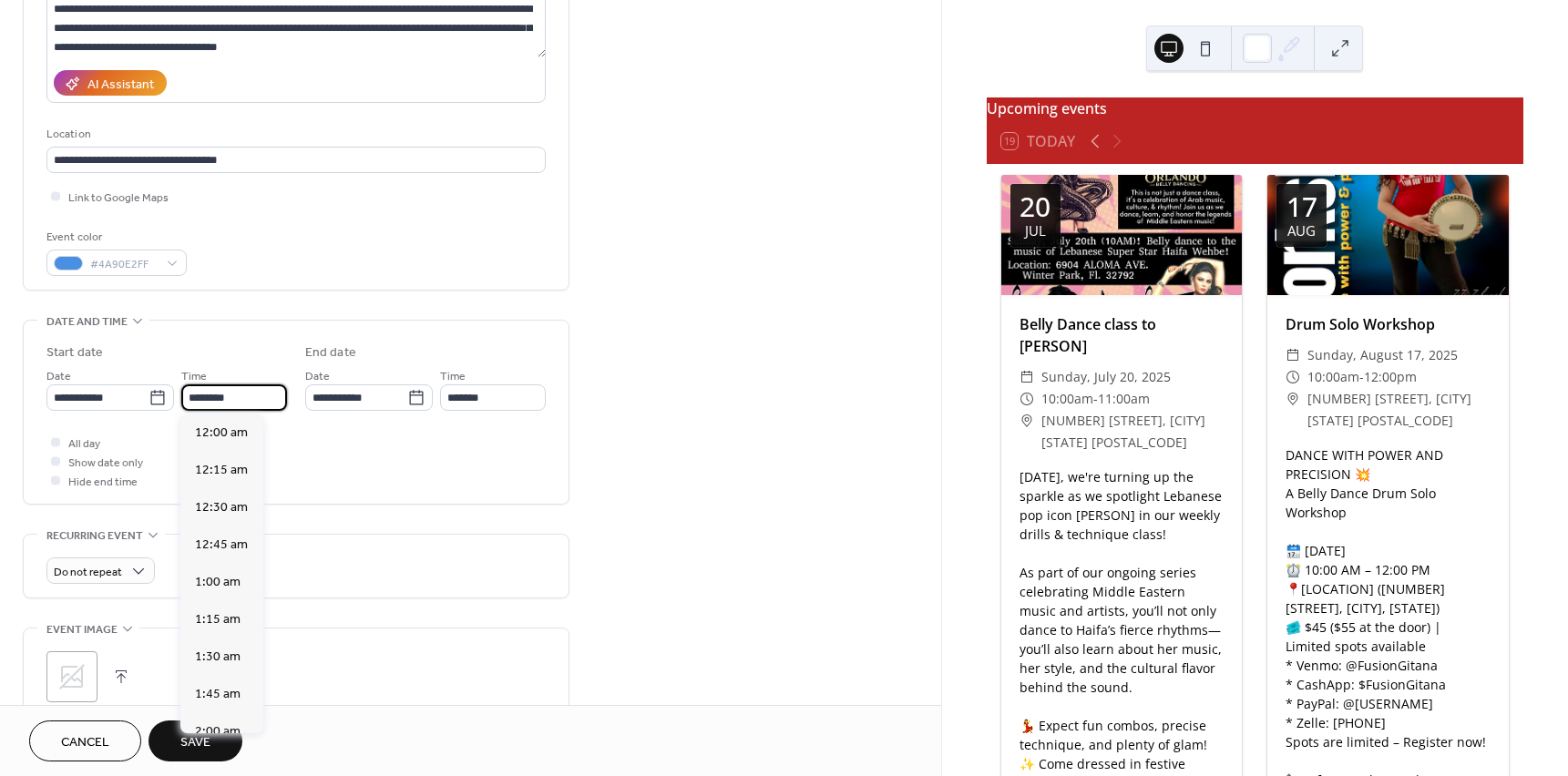 click on "********" at bounding box center [234, 397] 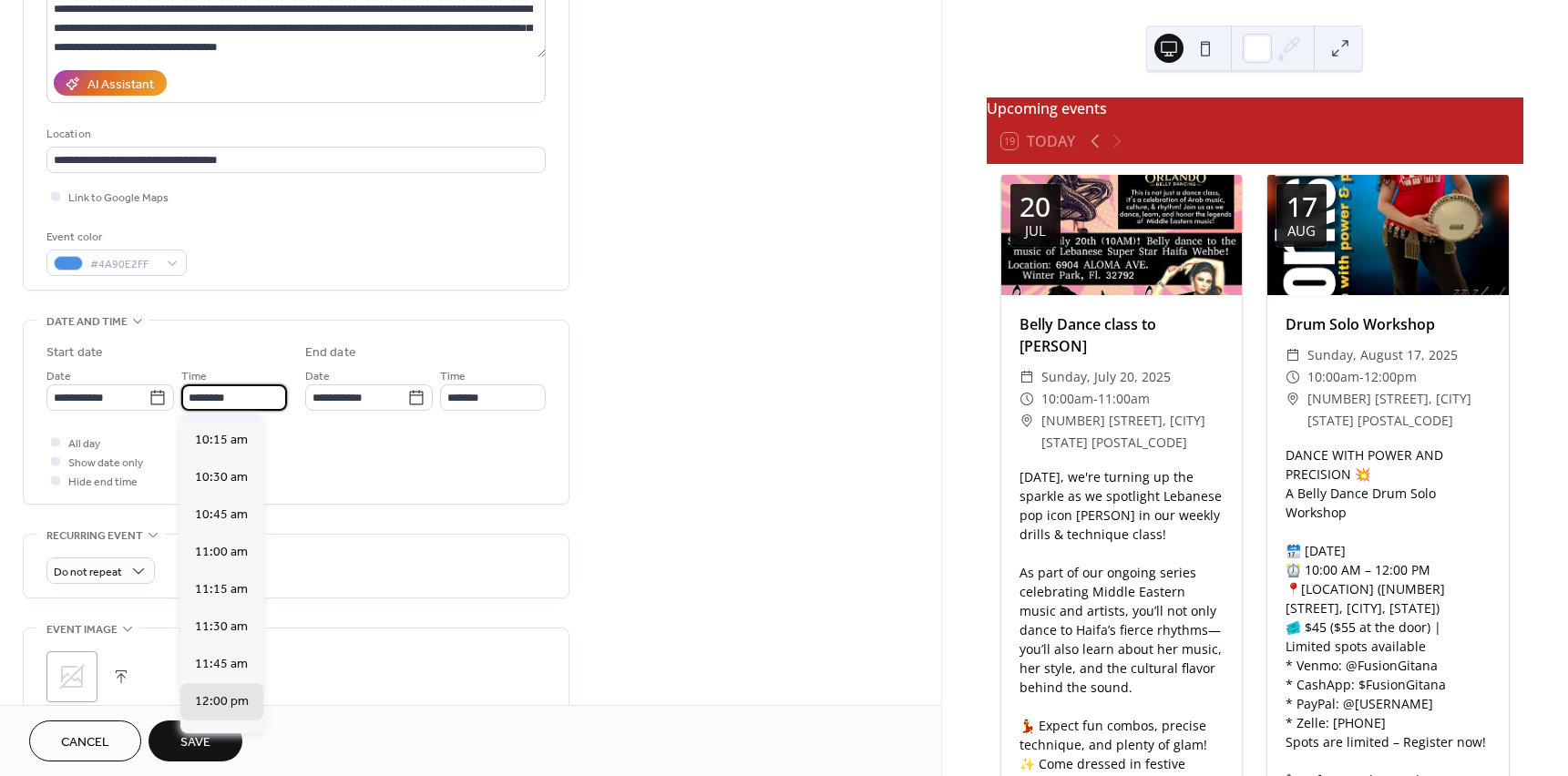 scroll, scrollTop: 1519, scrollLeft: 0, axis: vertical 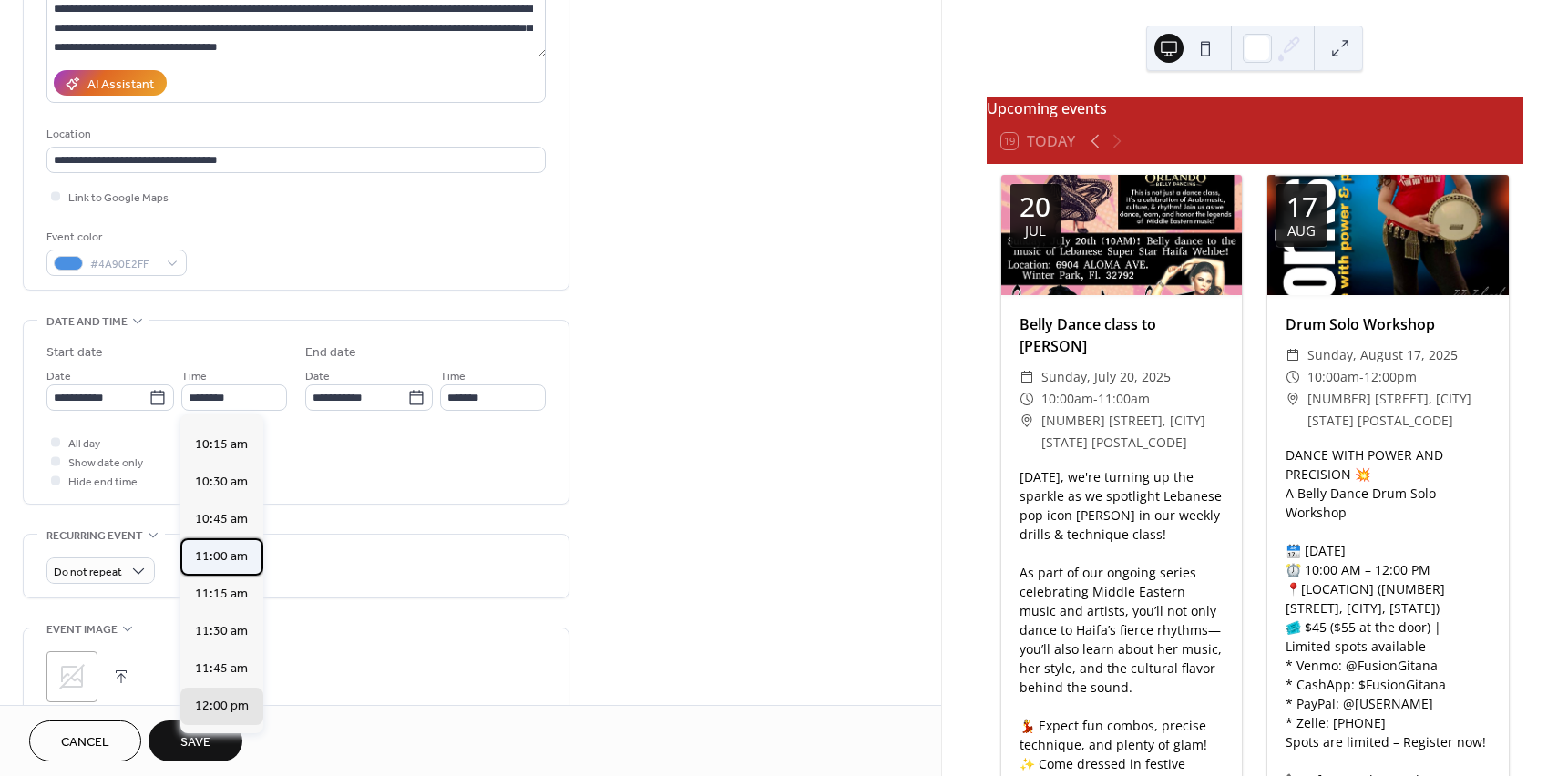 click on "11:00 am" at bounding box center (221, 556) 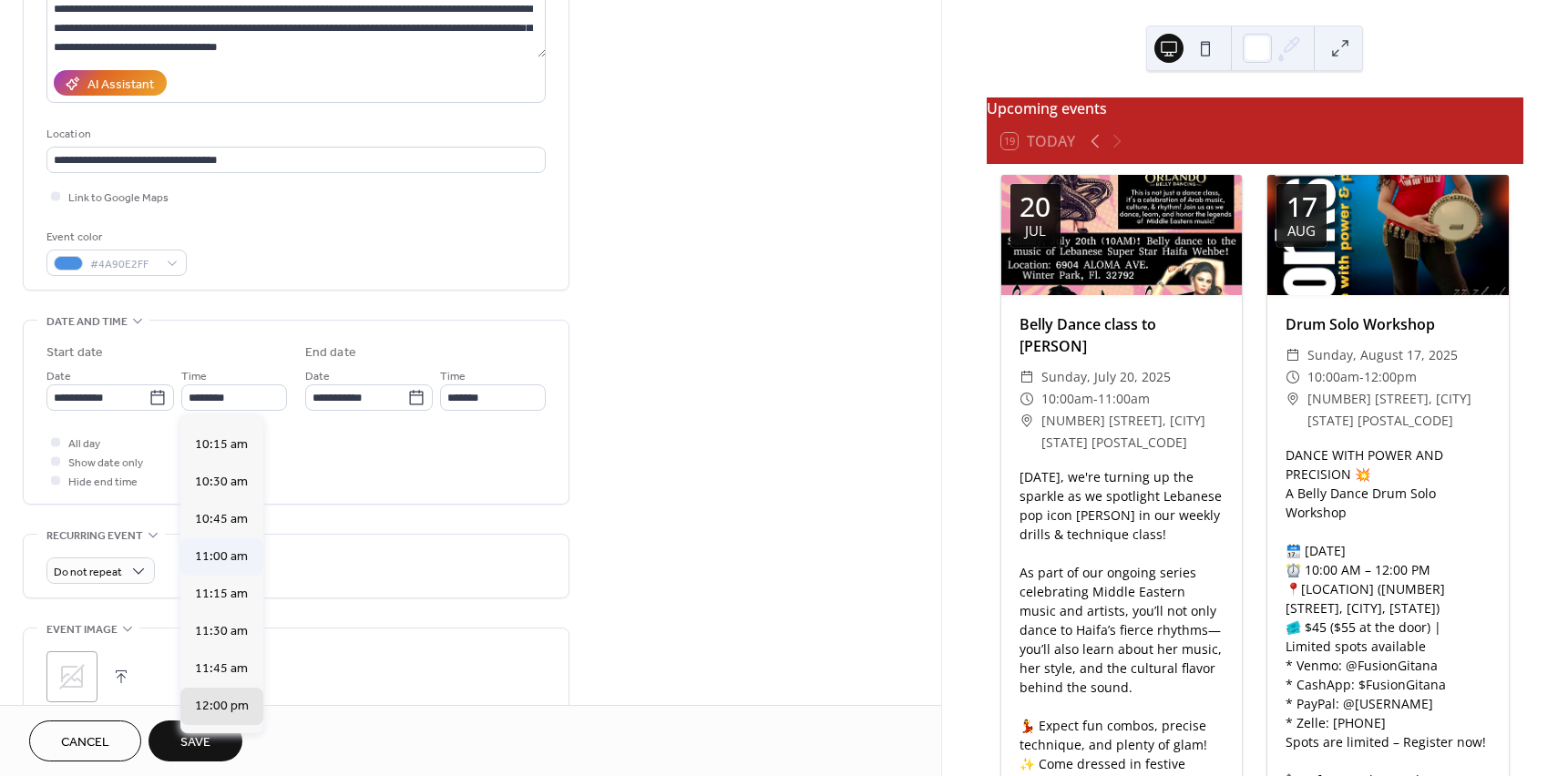type on "********" 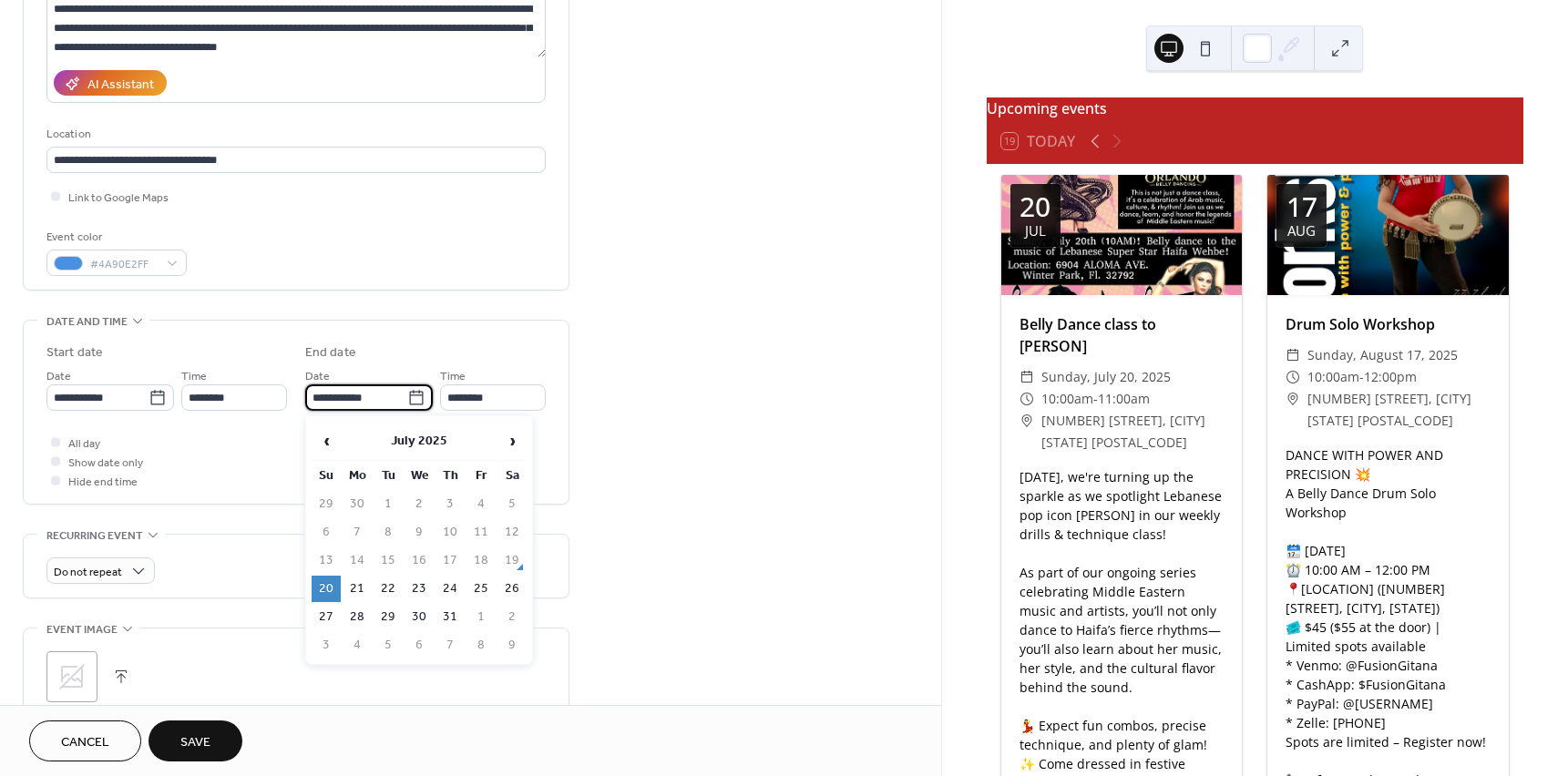 click on "**********" at bounding box center (356, 397) 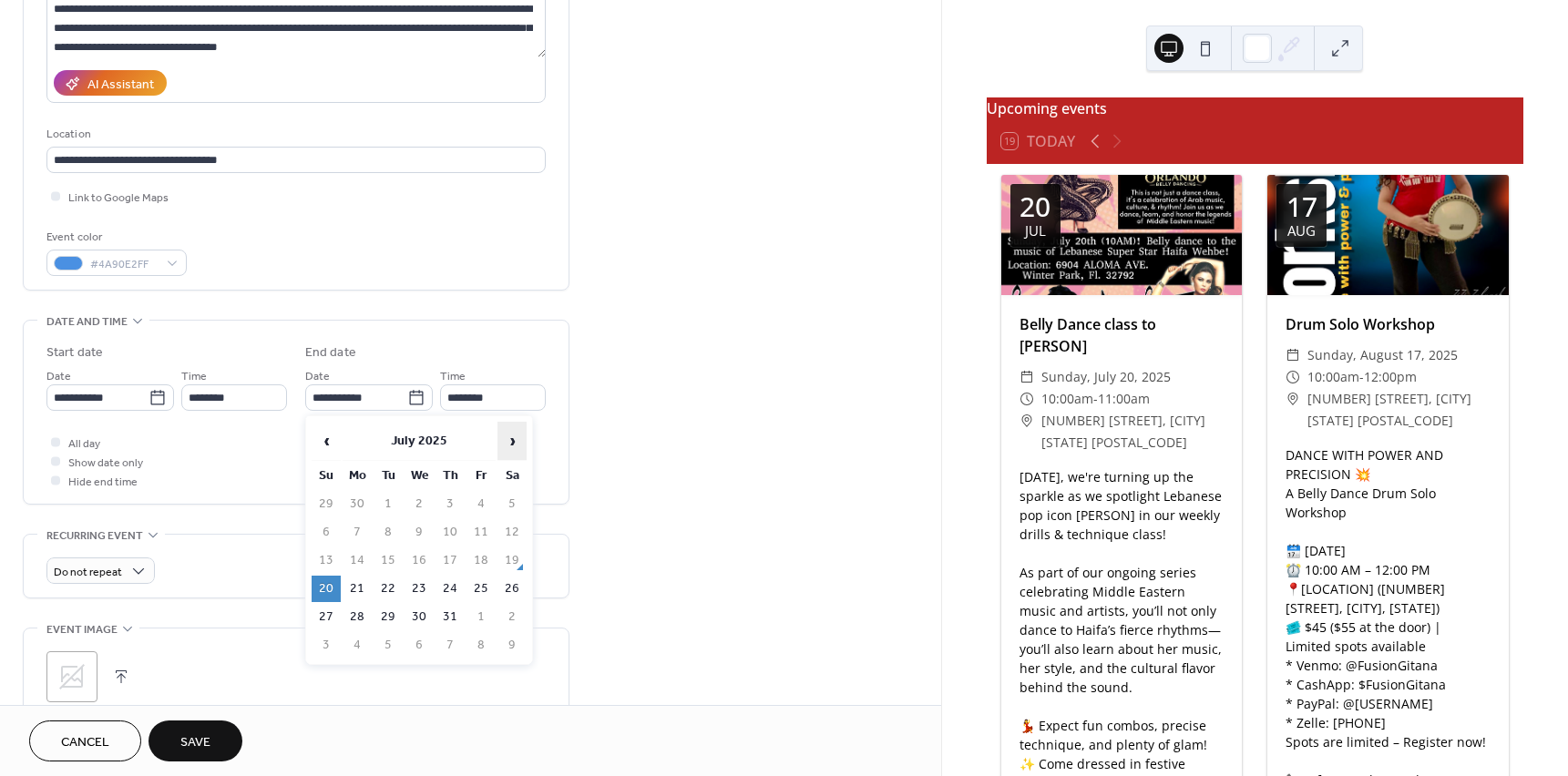 click on "›" at bounding box center (512, 441) 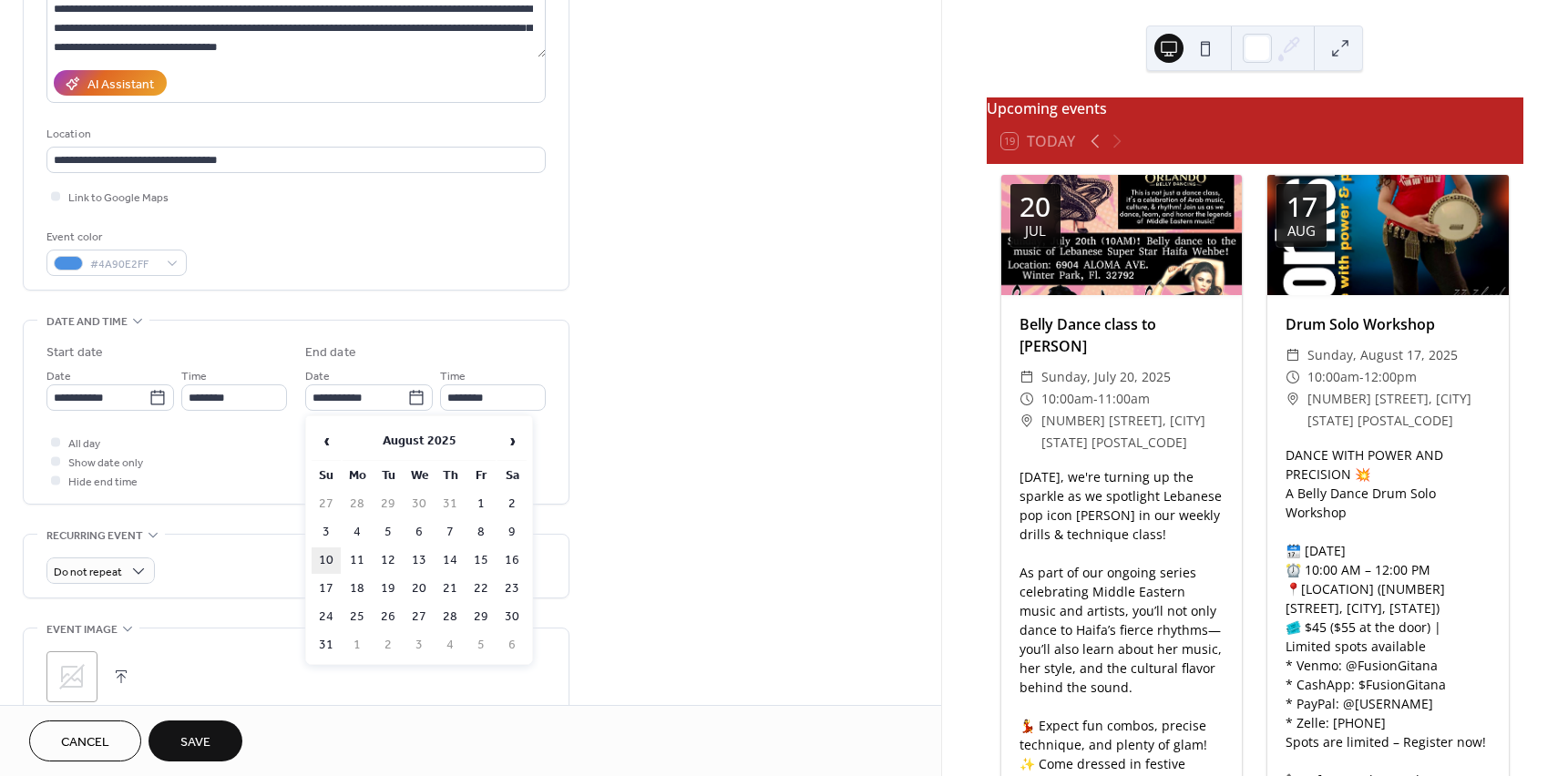 click on "10" at bounding box center [326, 560] 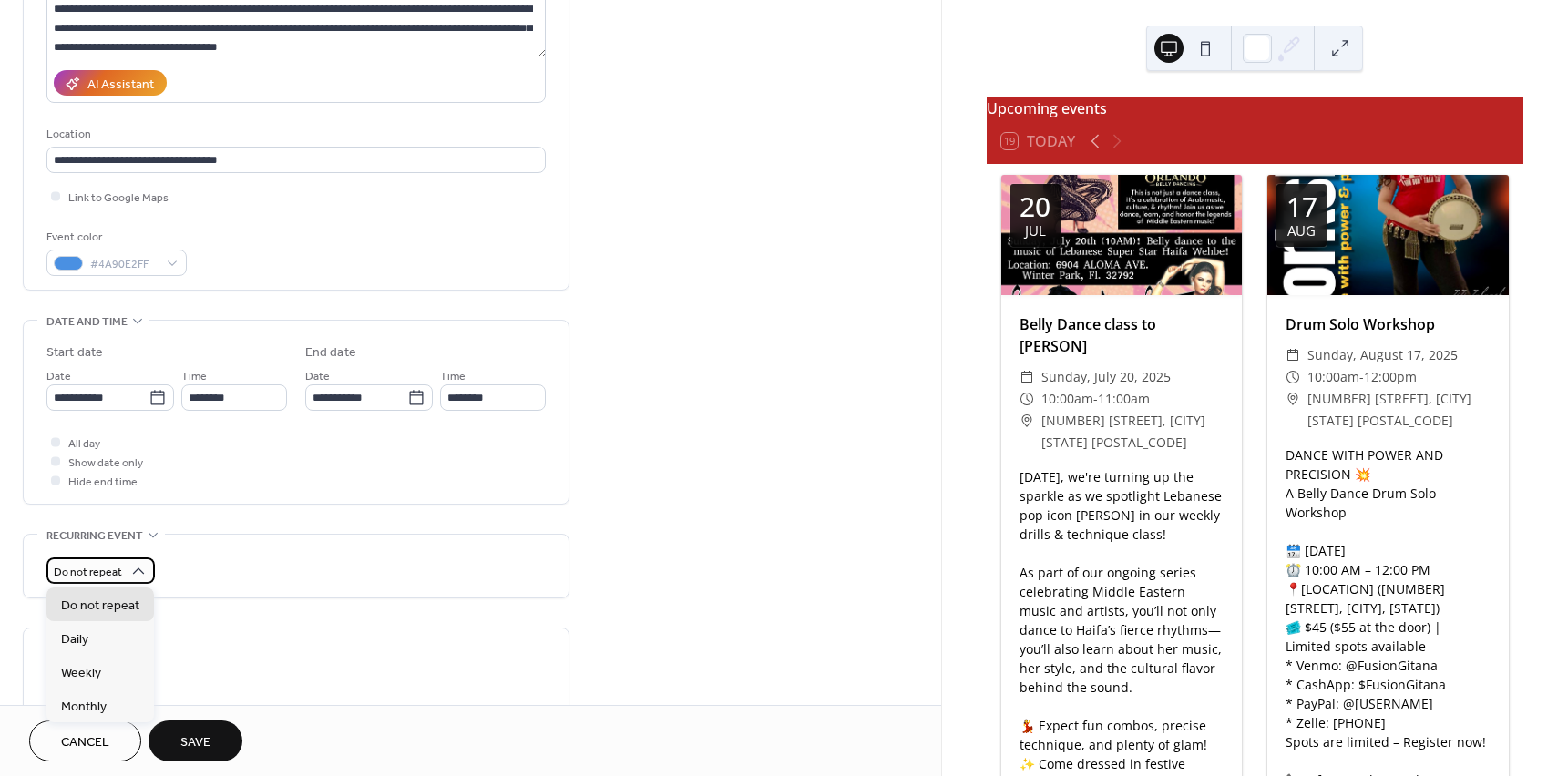 click on "Do not repeat" at bounding box center [87, 572] 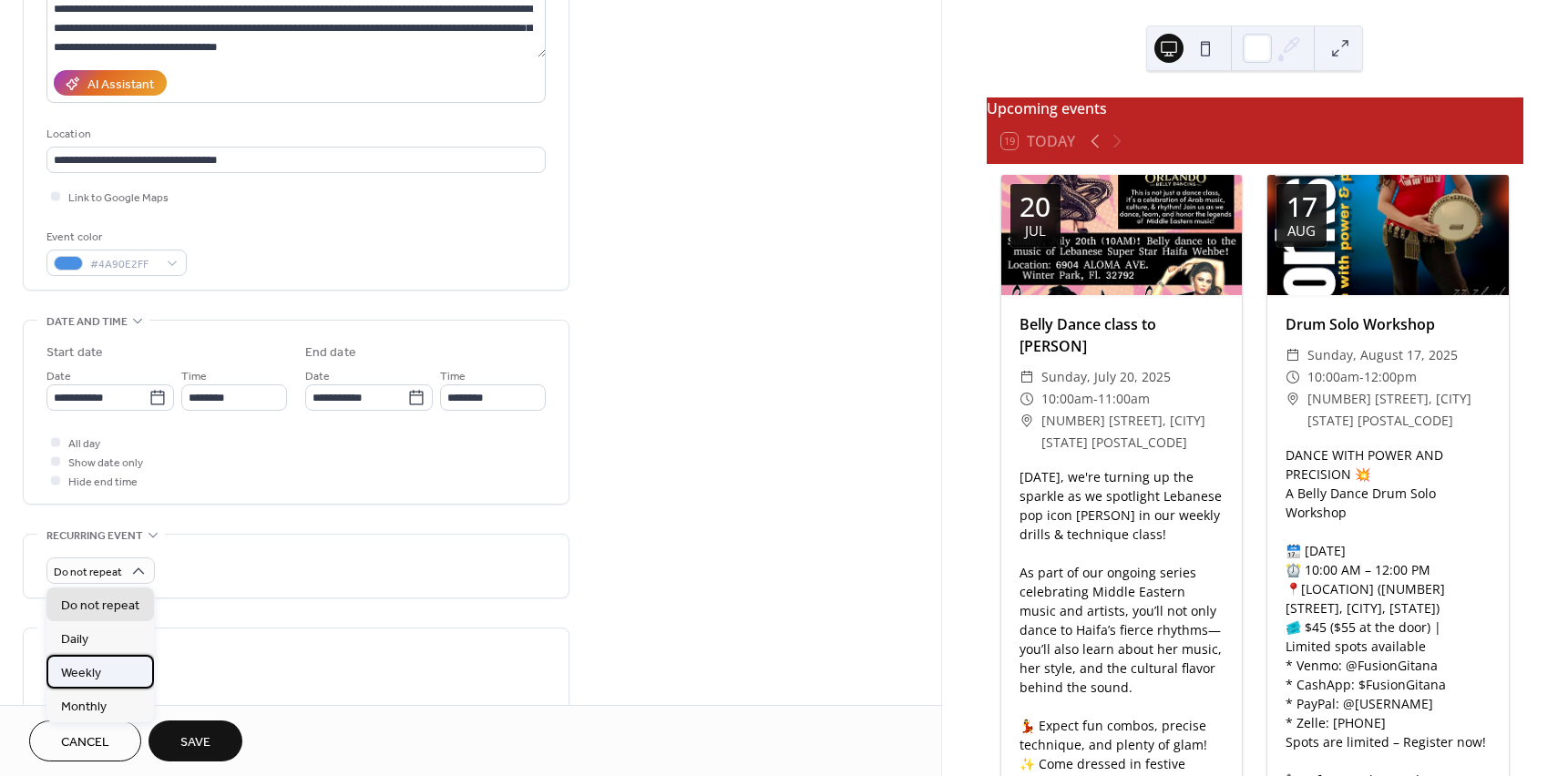 click on "Weekly" at bounding box center (81, 673) 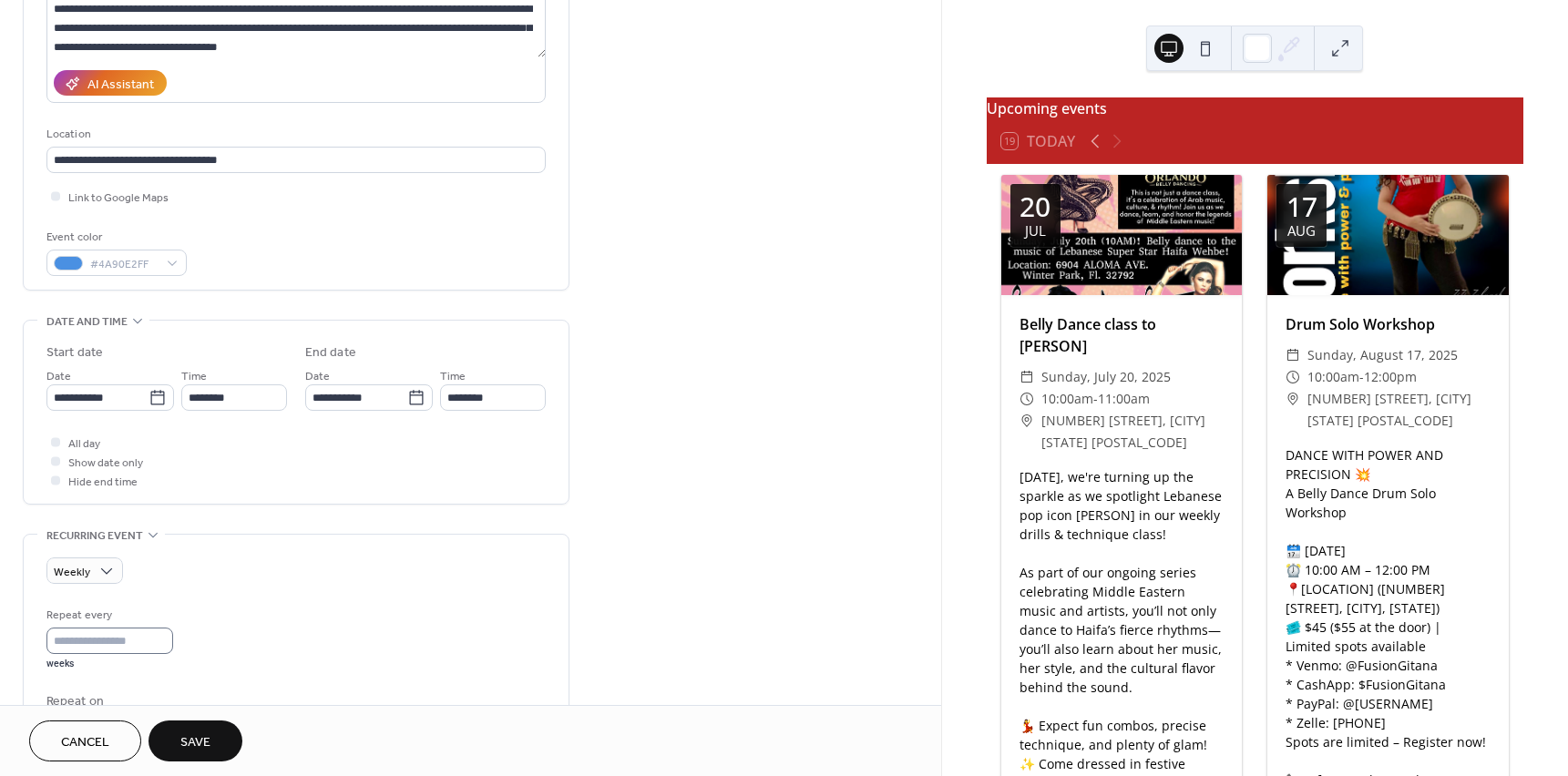 scroll, scrollTop: 1, scrollLeft: 0, axis: vertical 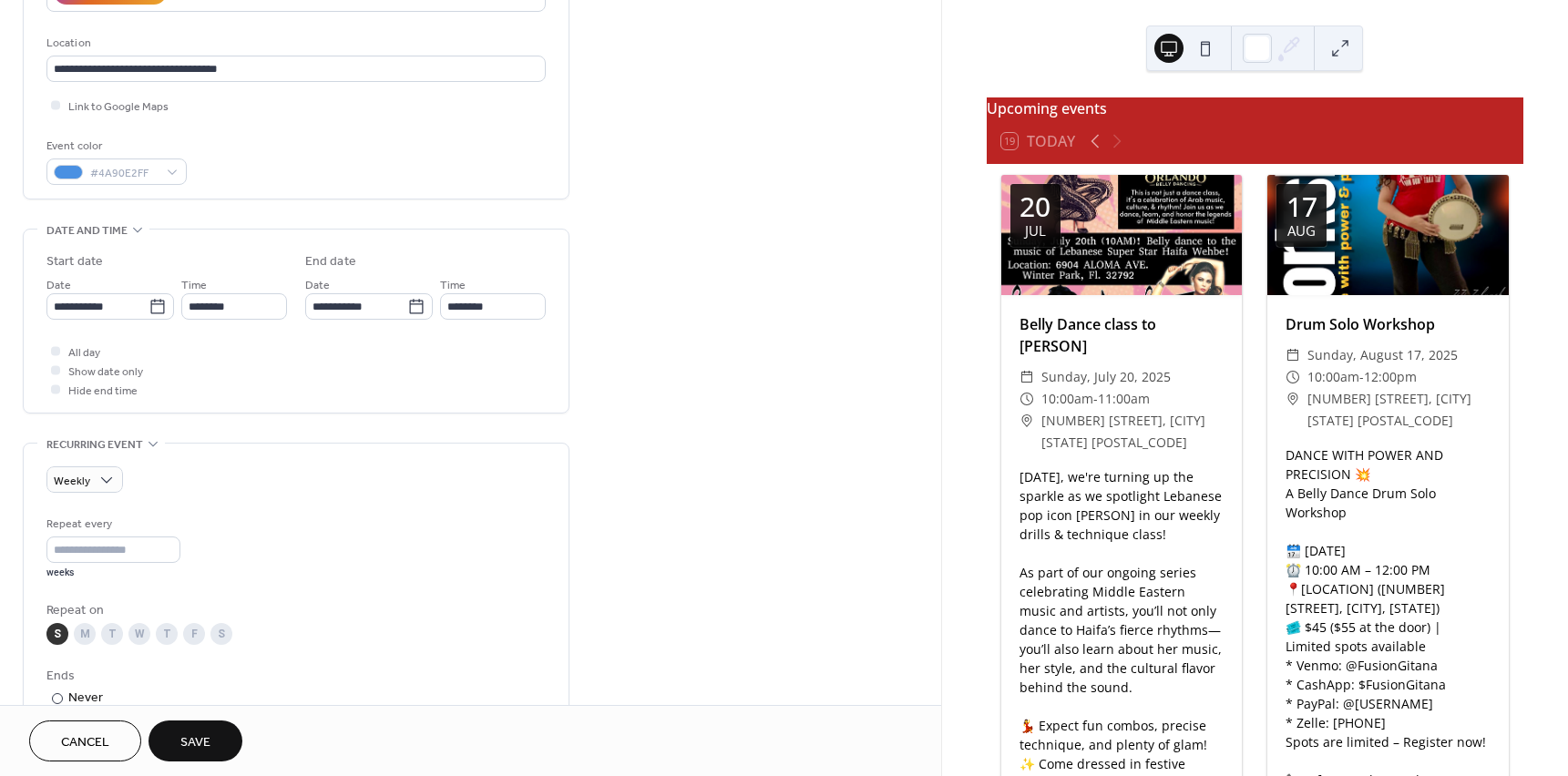 click on "Repeat every * weeks Repeat on S M T W T F S Ends ​ Never ​ Date Excluded dates   Pick date to exclude" at bounding box center [296, 662] 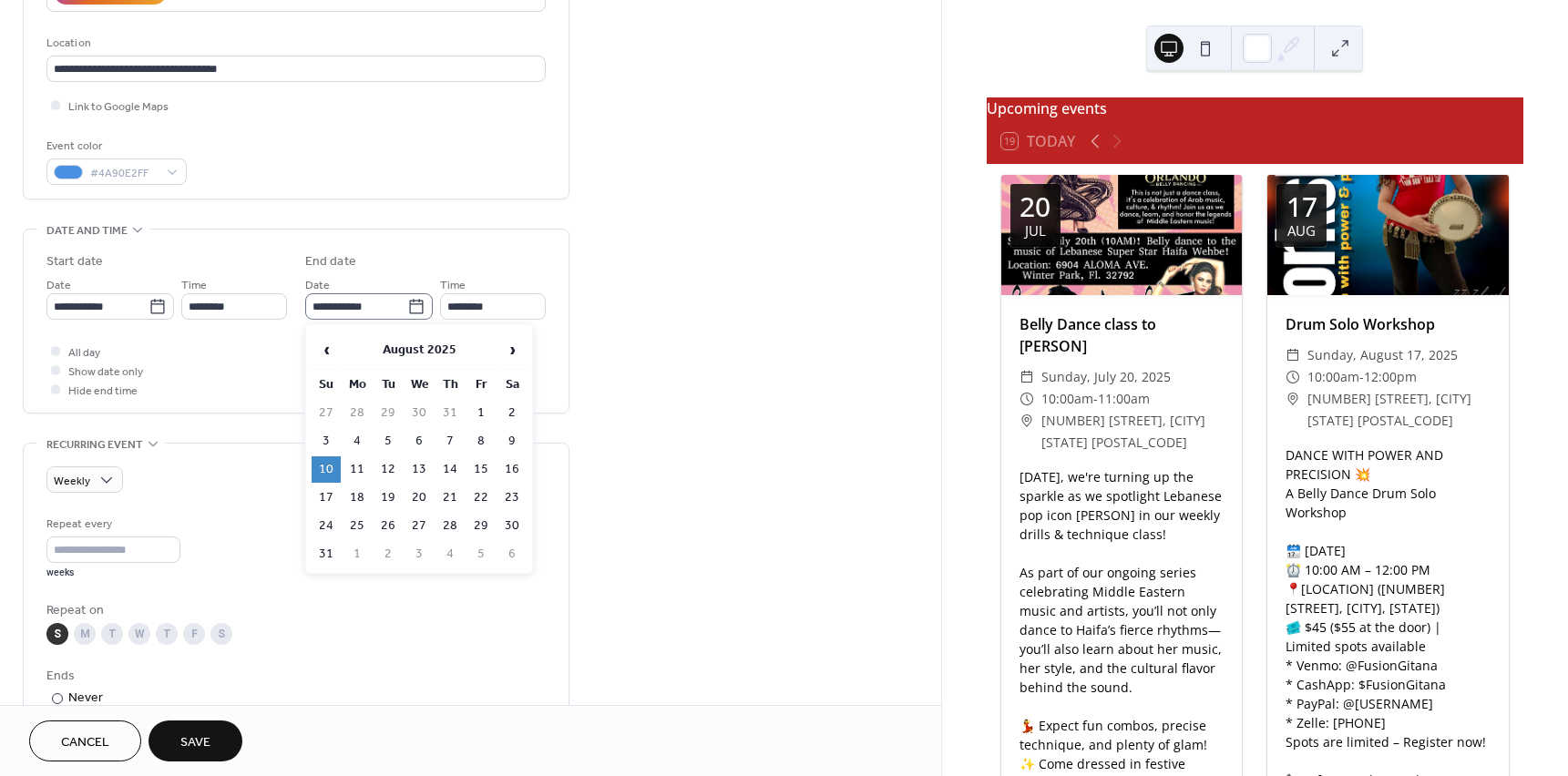 click 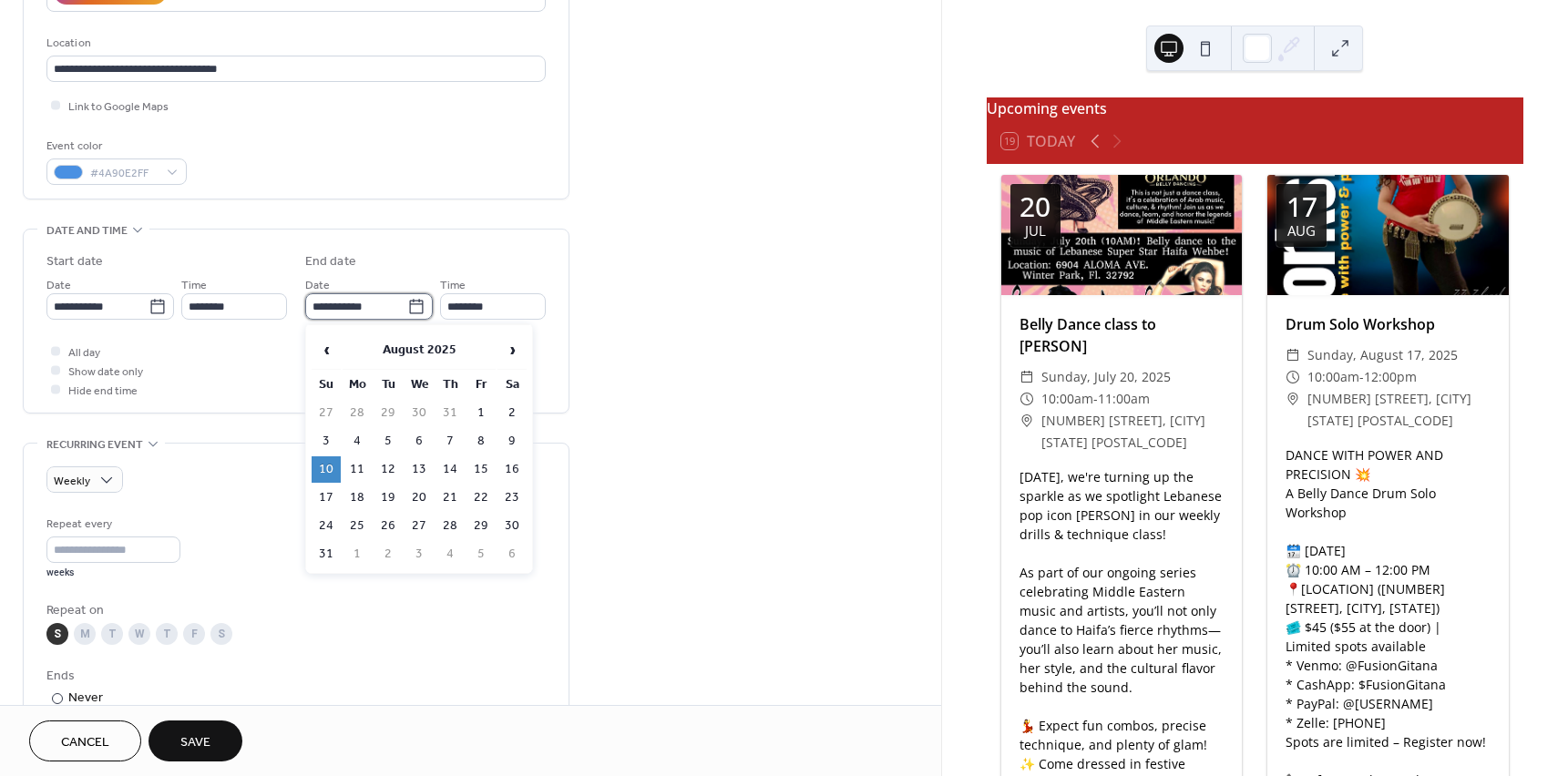 click on "**********" at bounding box center (356, 306) 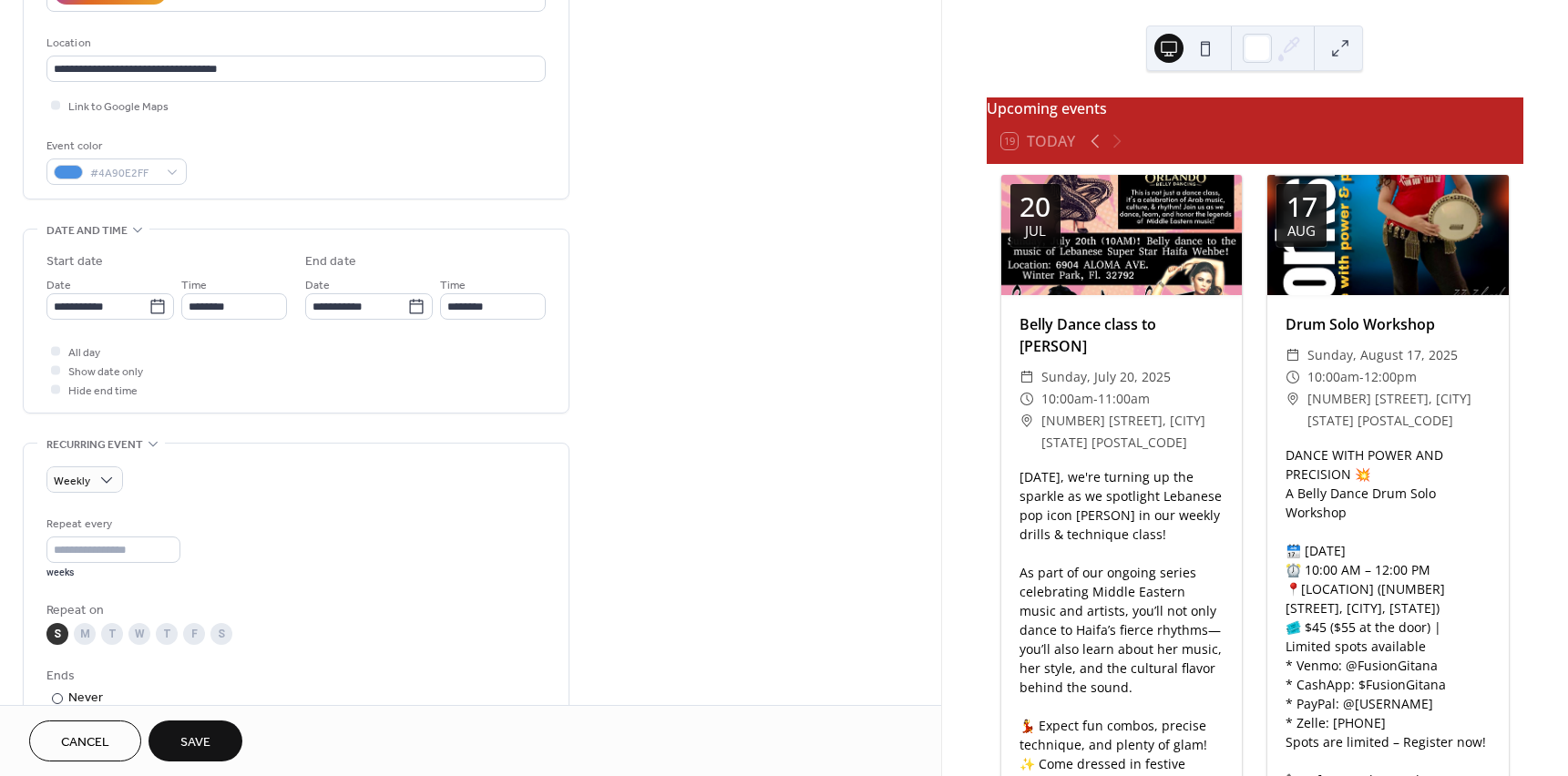 click on "All day Show date only Hide end time" at bounding box center [296, 370] 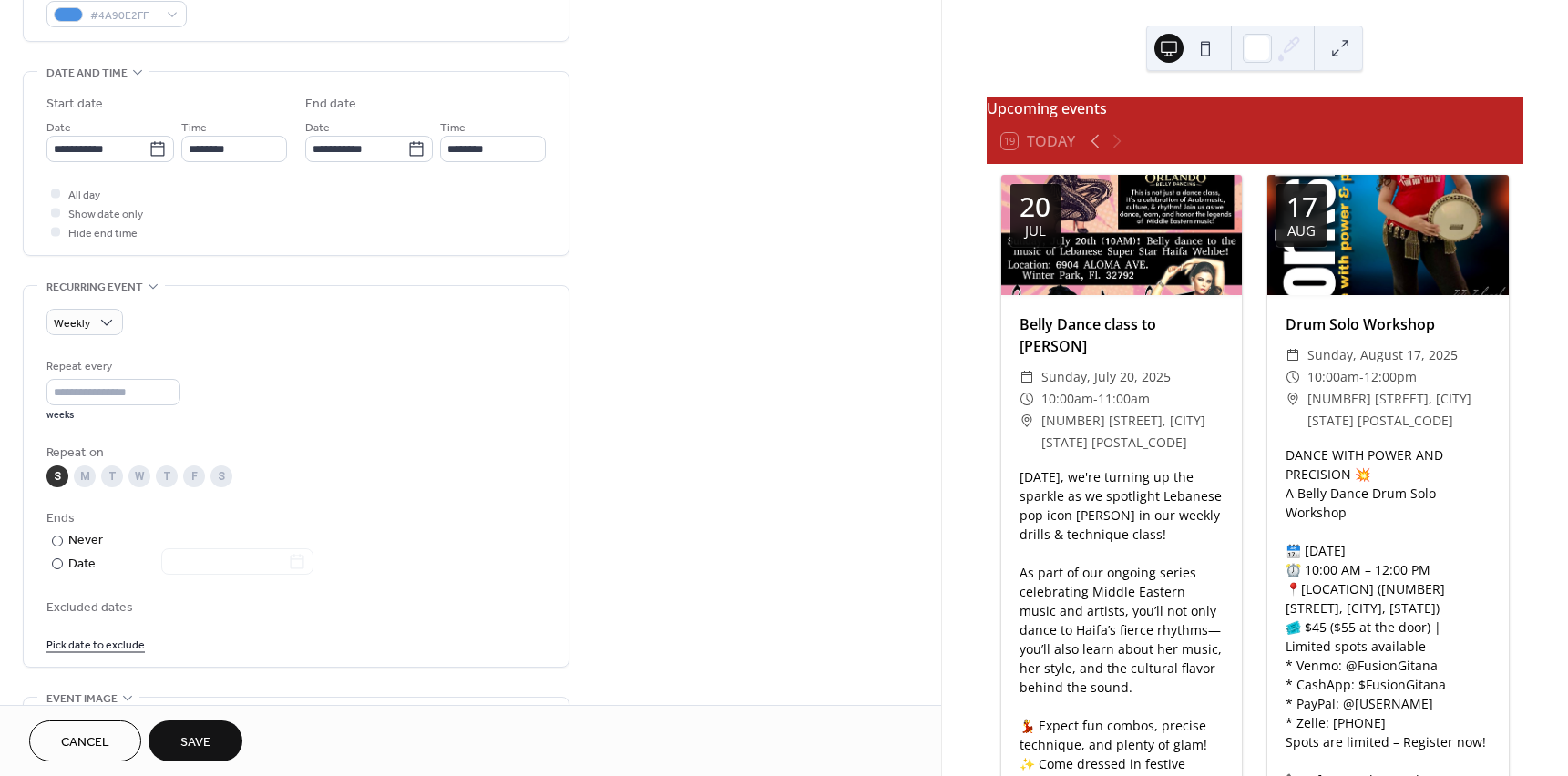 scroll, scrollTop: 546, scrollLeft: 0, axis: vertical 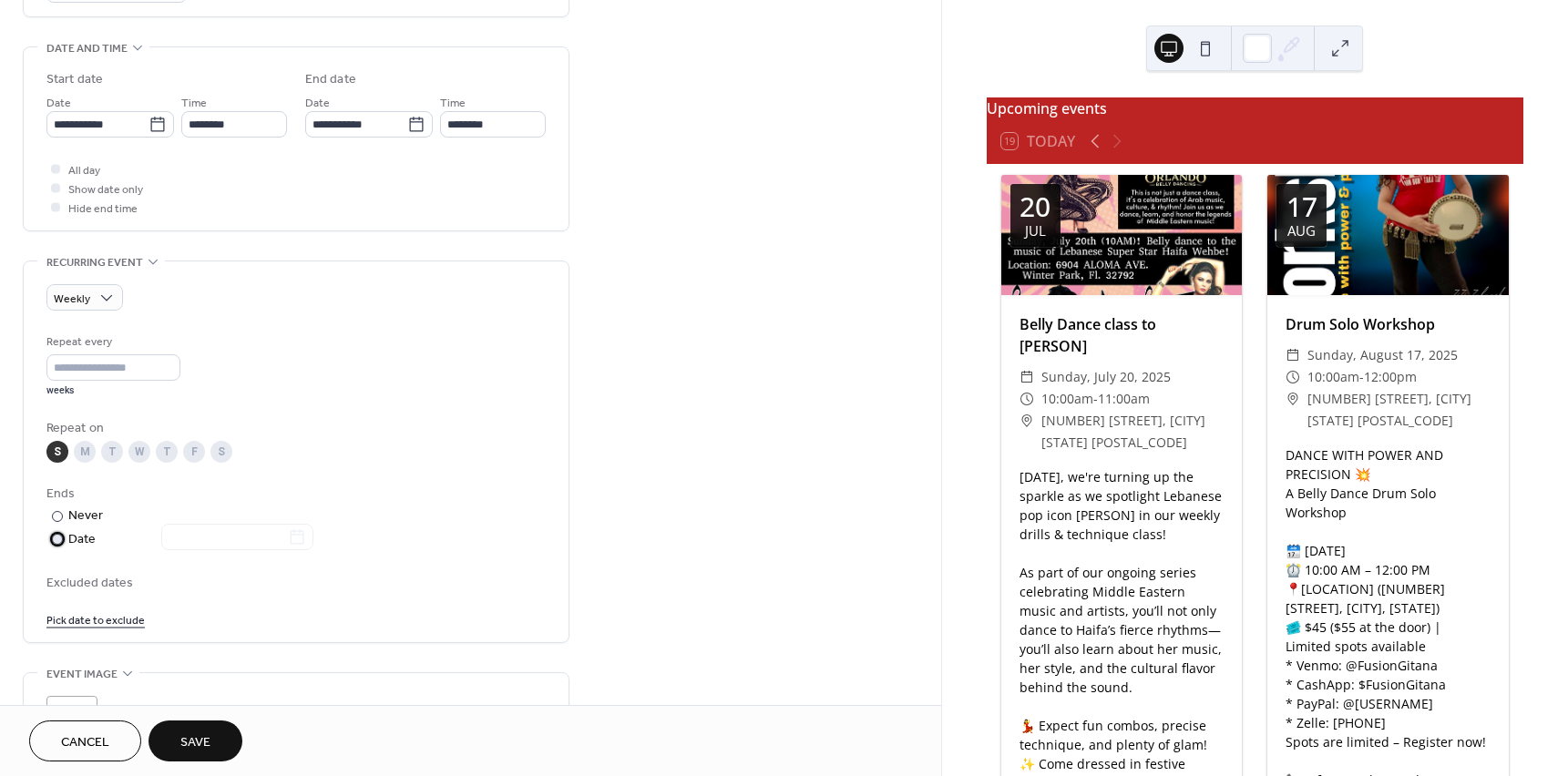 click on "Date" at bounding box center (190, 539) 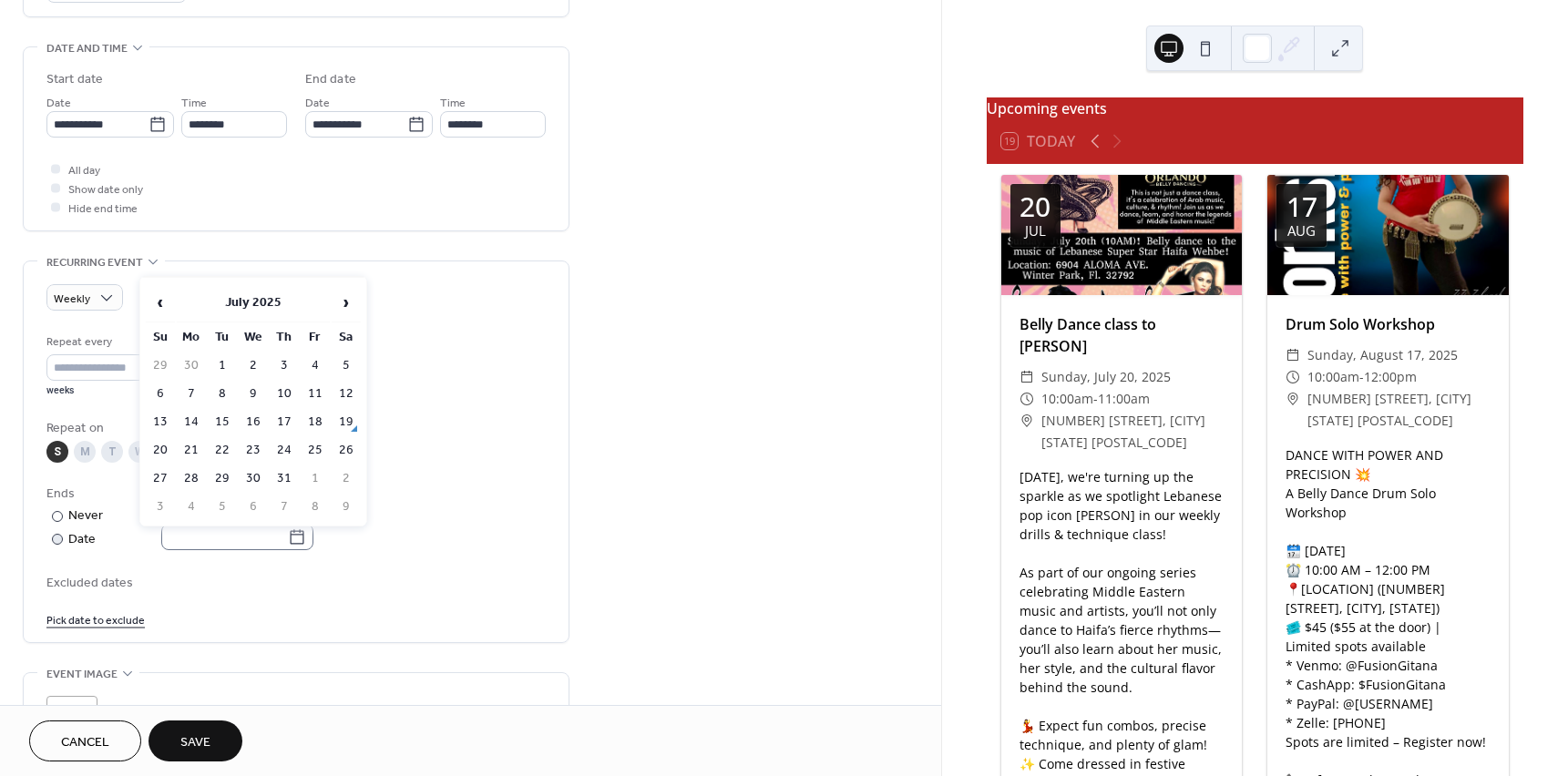 click 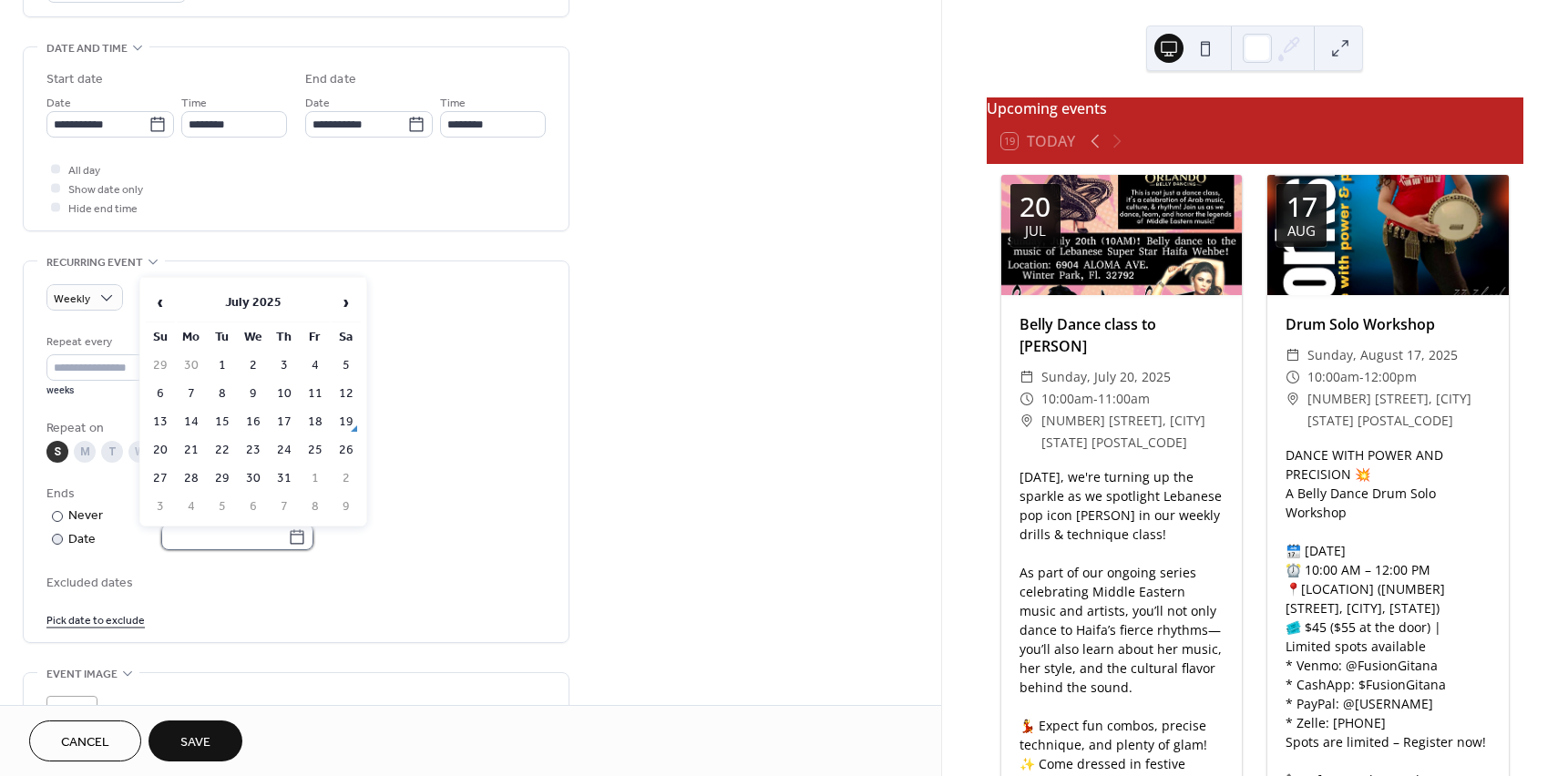 click at bounding box center [224, 536] 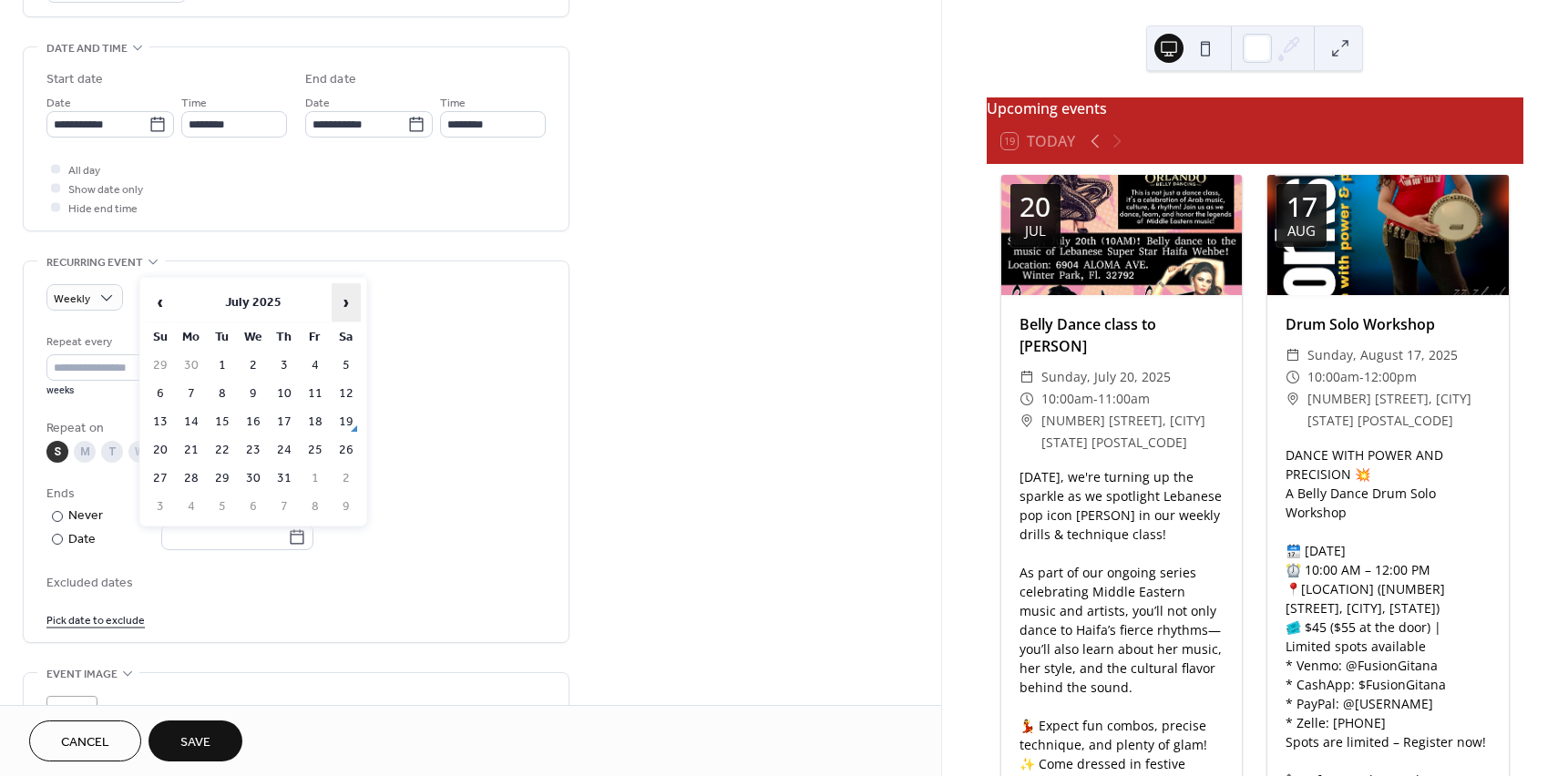 click on "›" at bounding box center (346, 302) 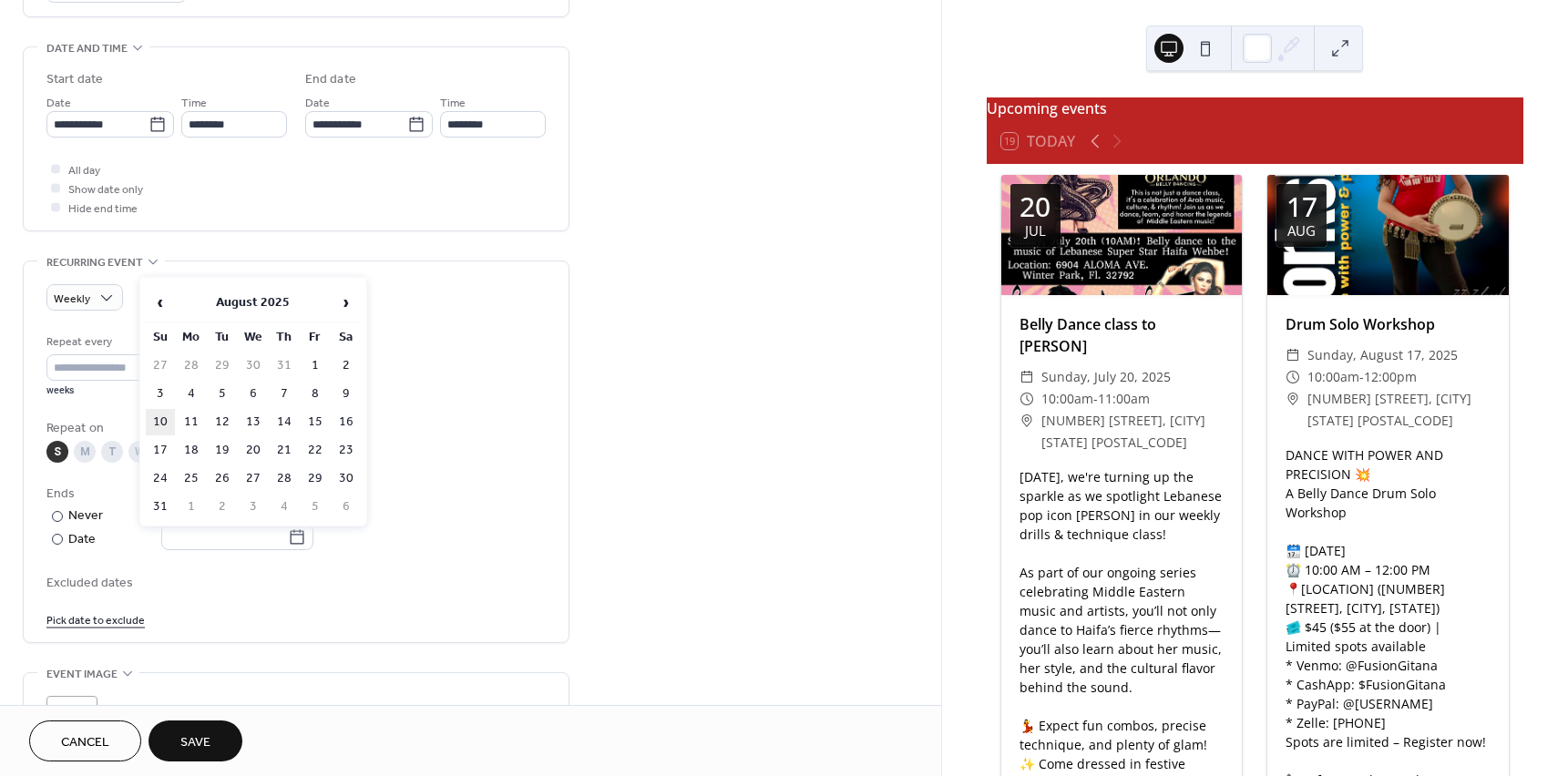 click on "10" at bounding box center [160, 422] 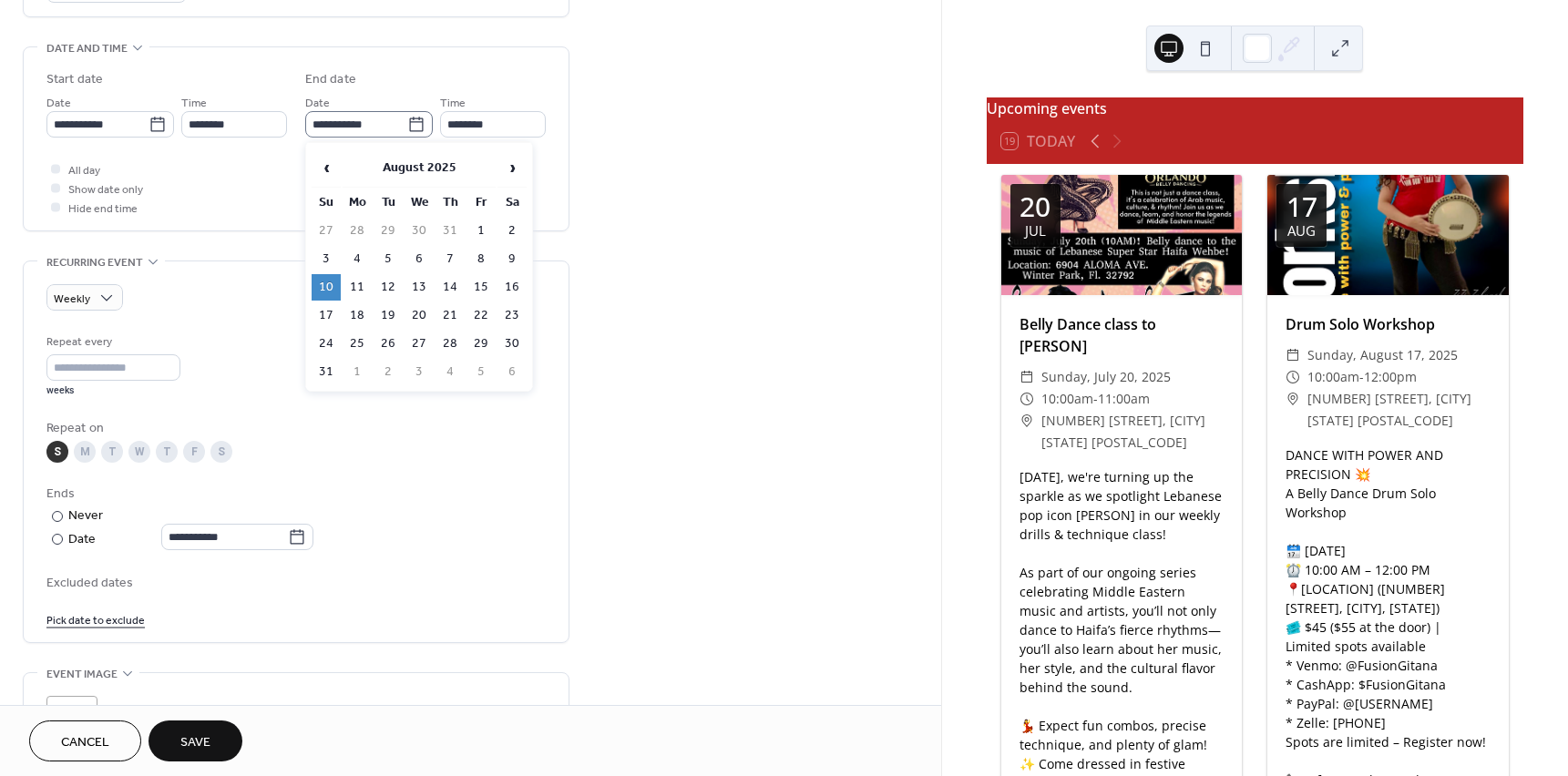 click 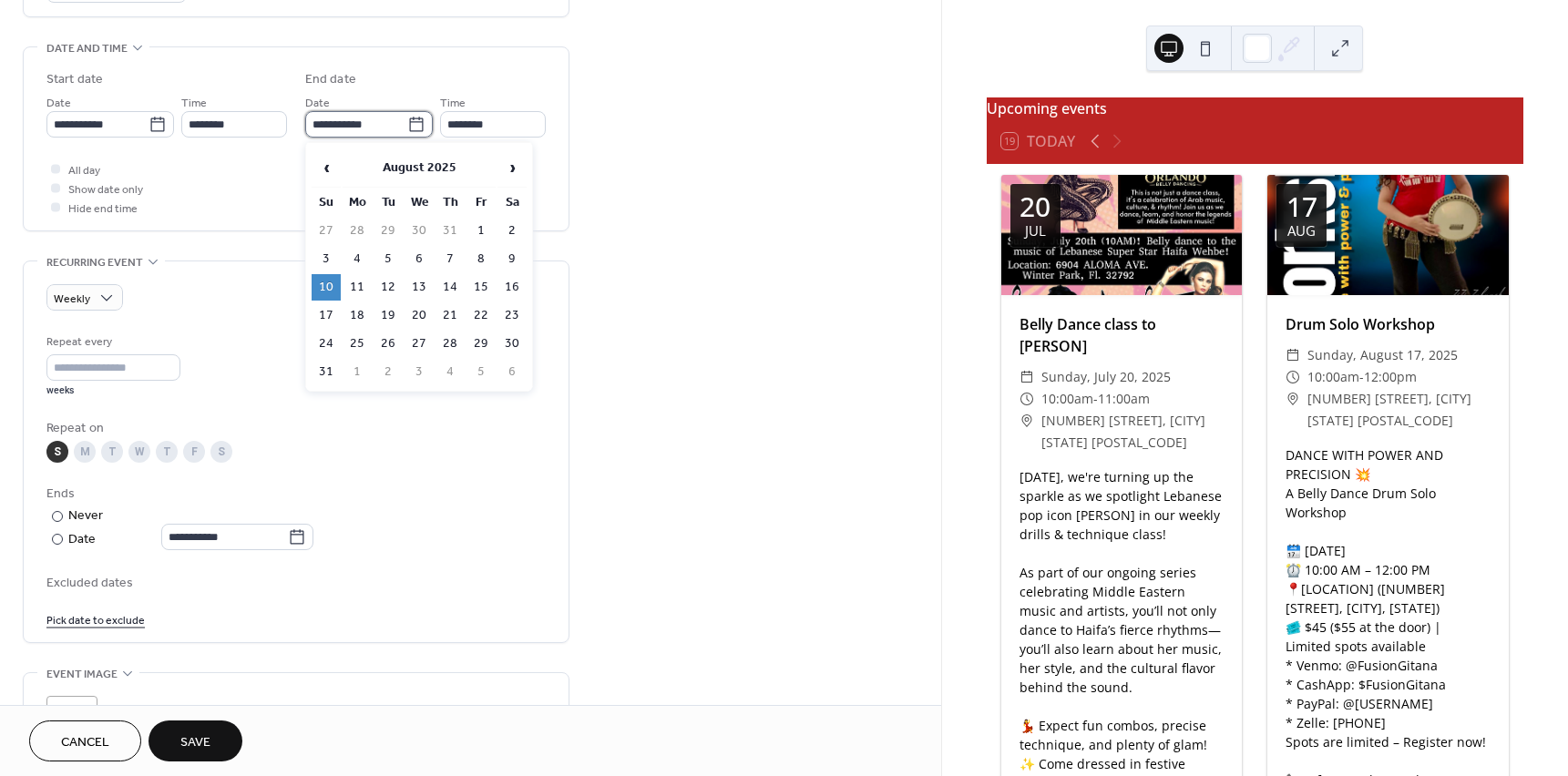 click on "**********" at bounding box center (356, 124) 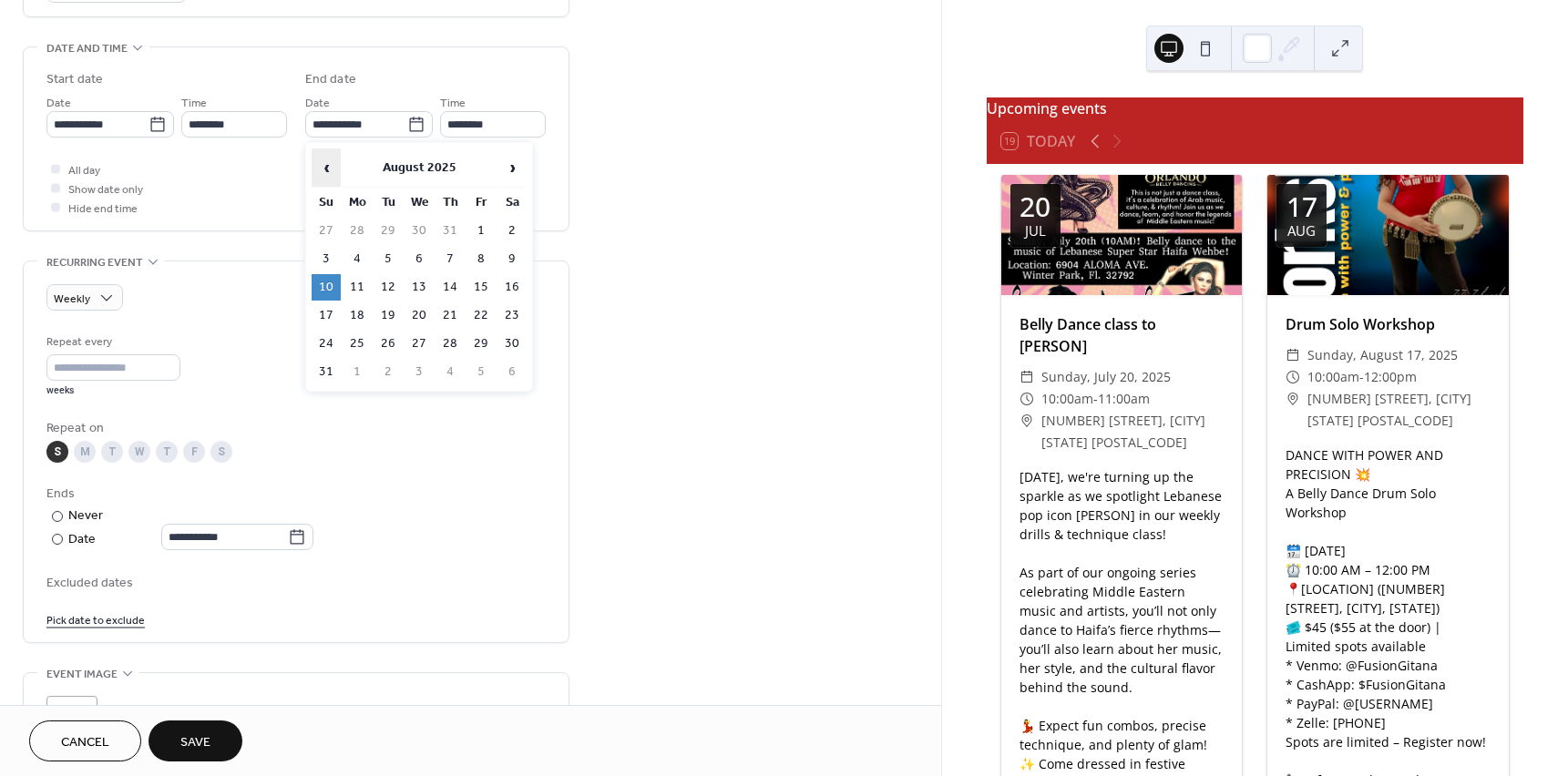 click on "‹" at bounding box center (326, 168) 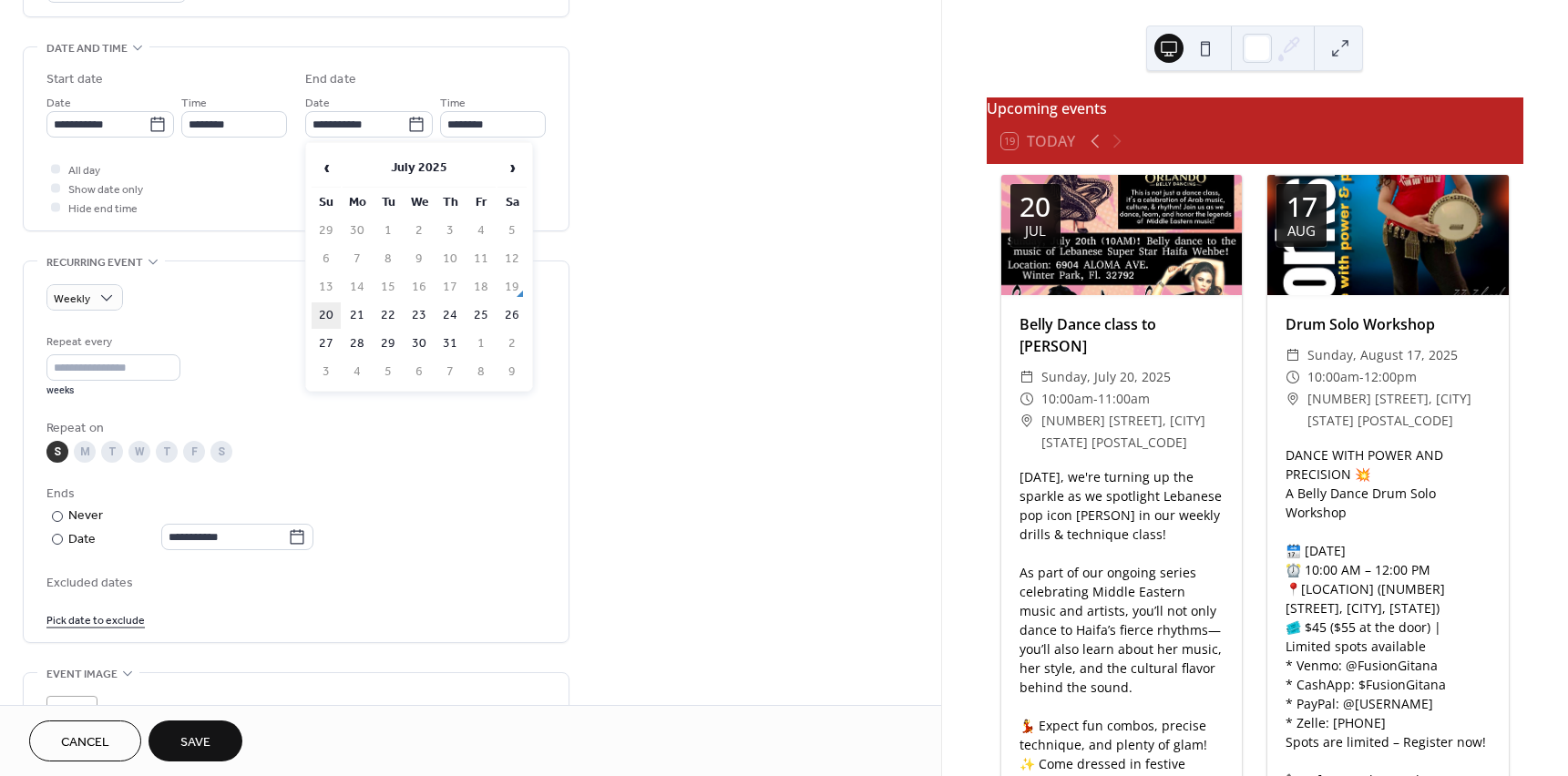 click on "20" at bounding box center (326, 315) 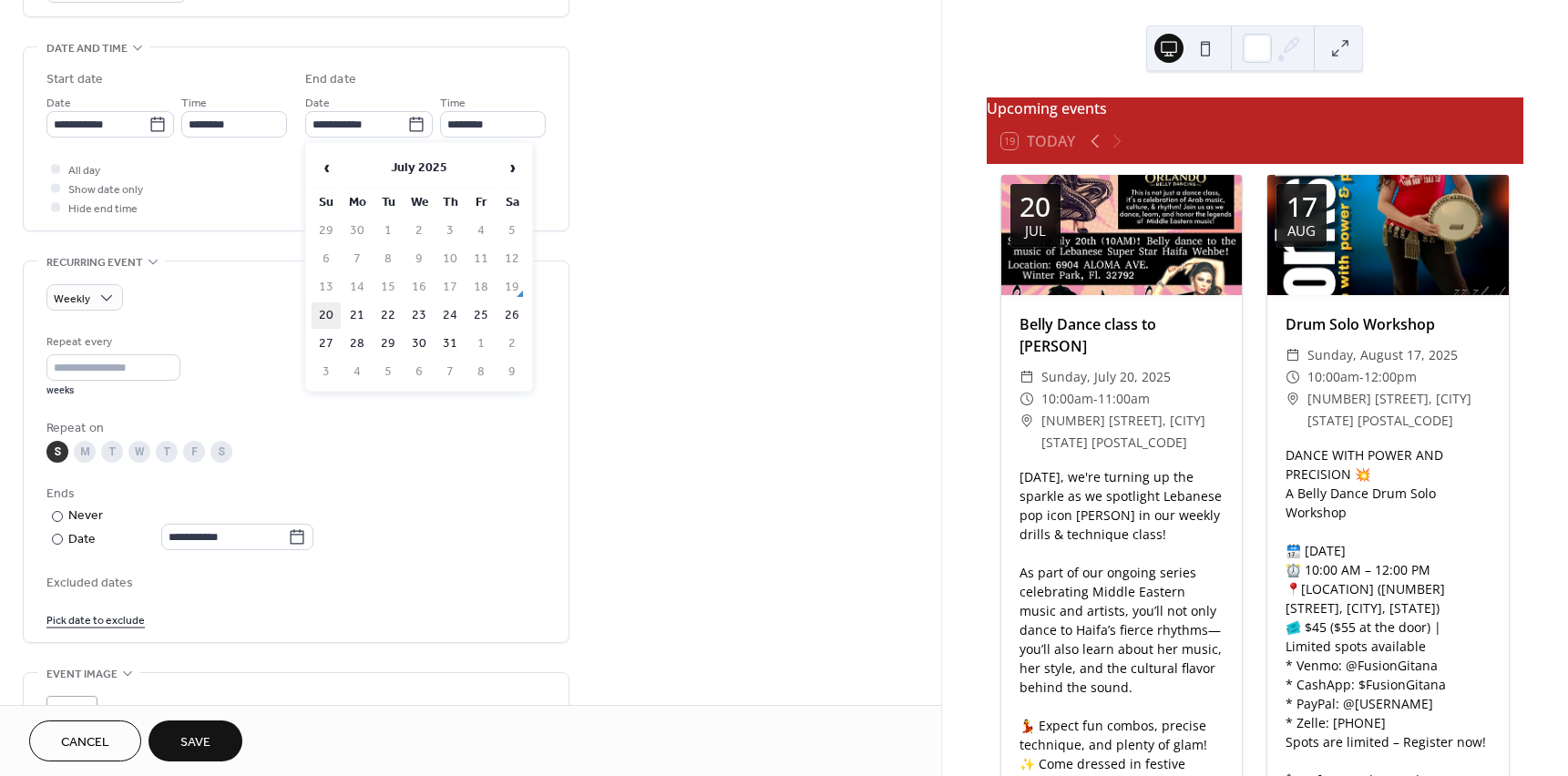 type on "**********" 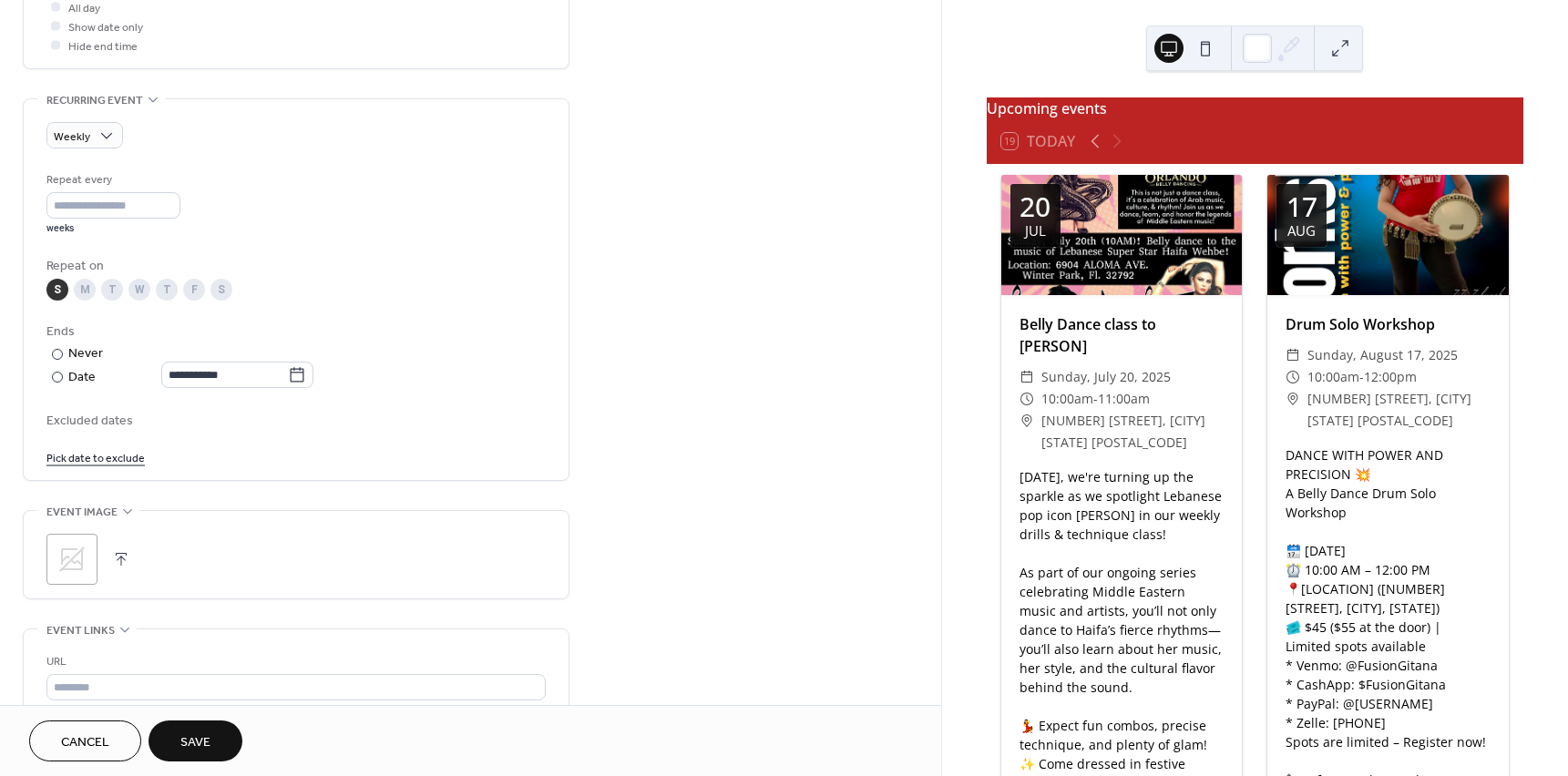 scroll, scrollTop: 729, scrollLeft: 0, axis: vertical 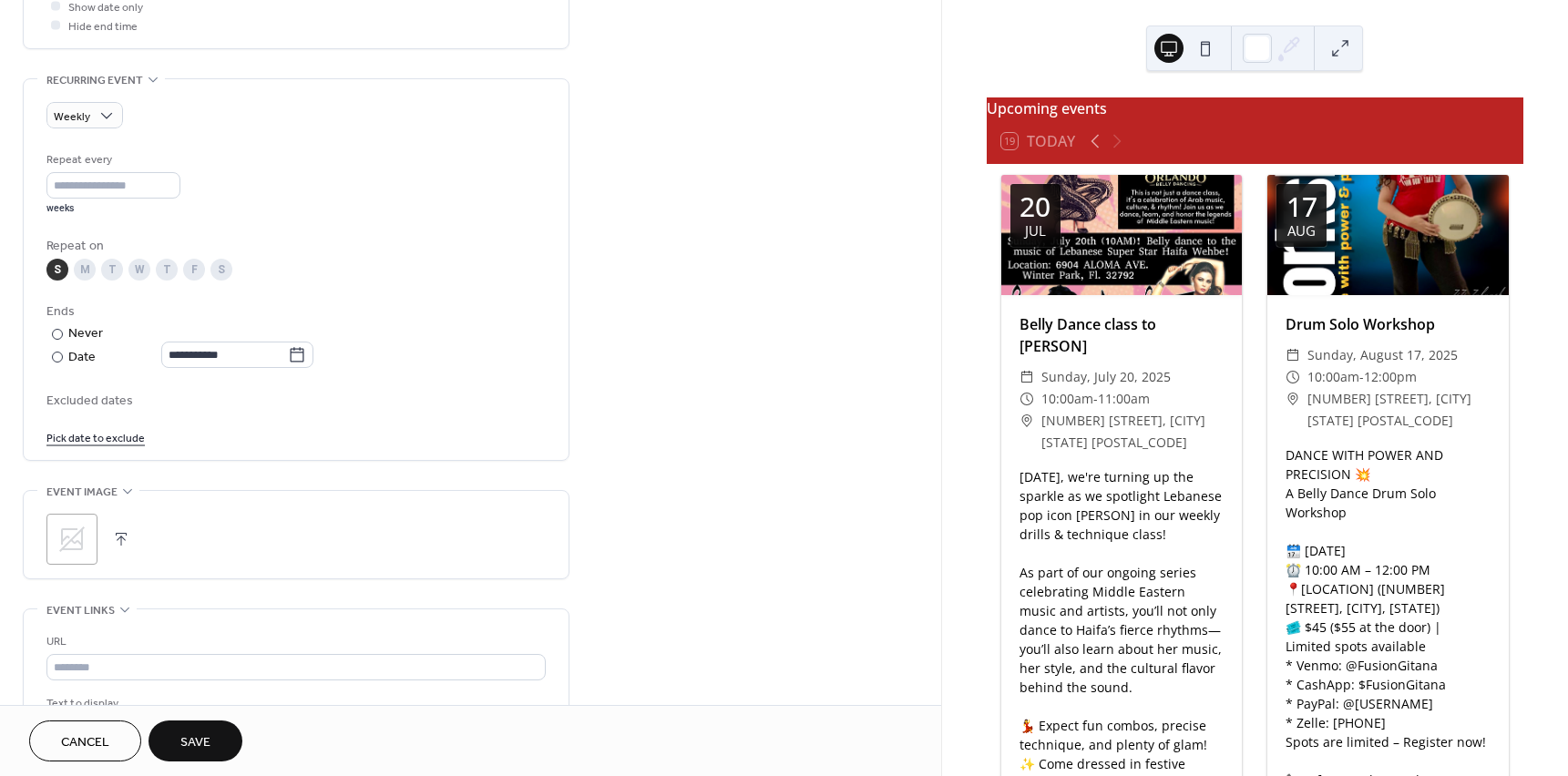 click 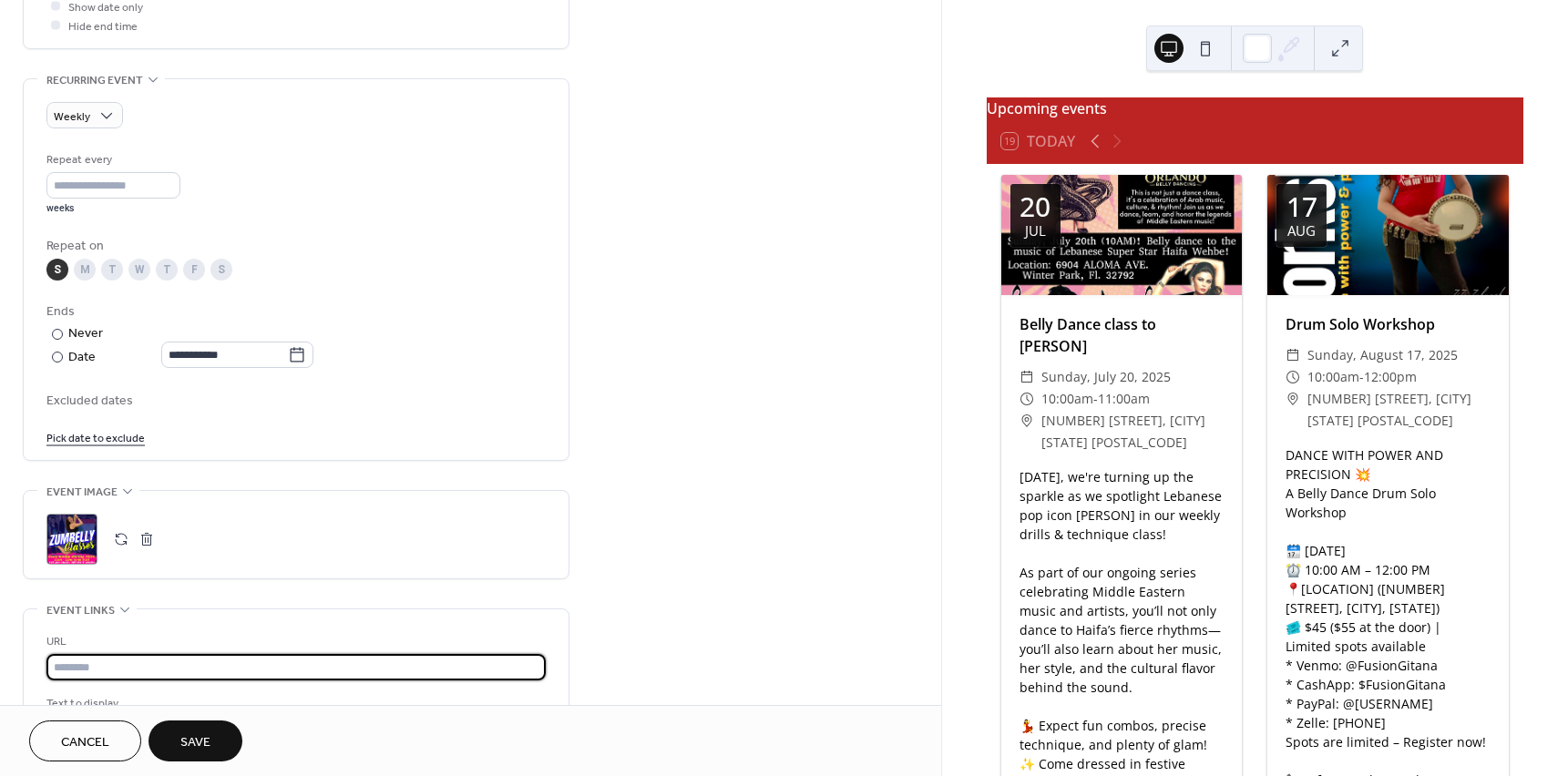 click at bounding box center [296, 667] 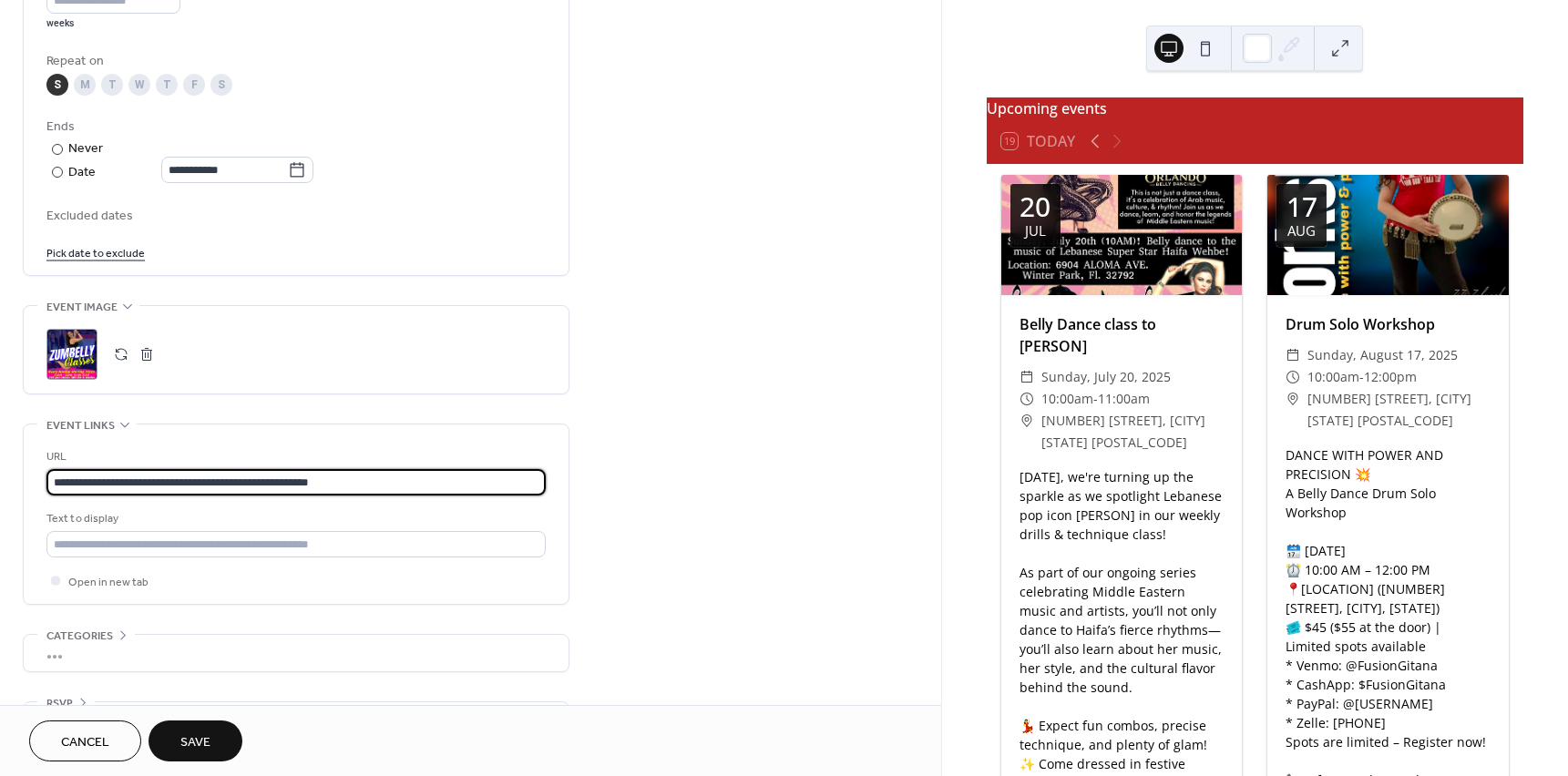 scroll, scrollTop: 966, scrollLeft: 0, axis: vertical 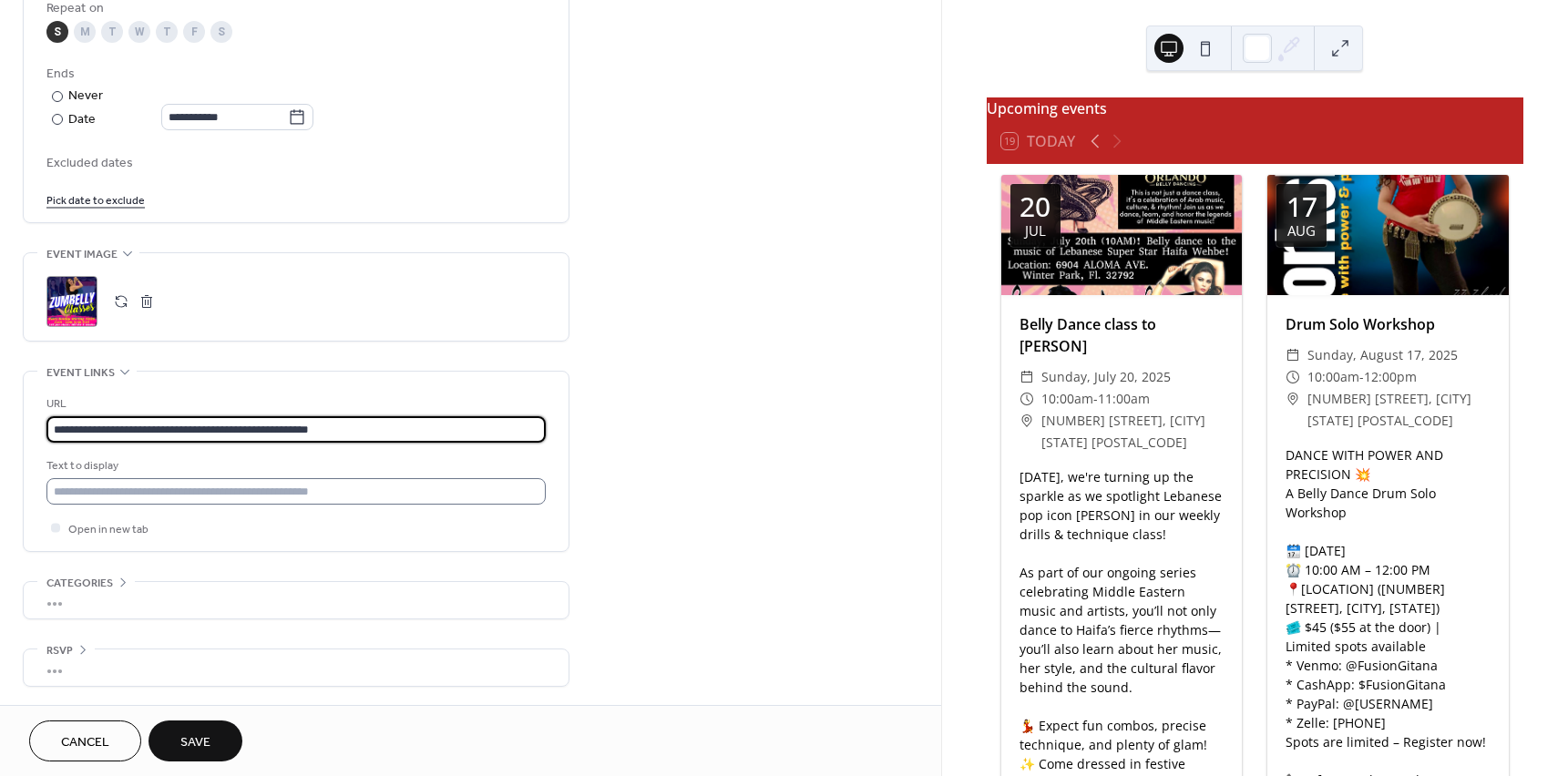 type on "**********" 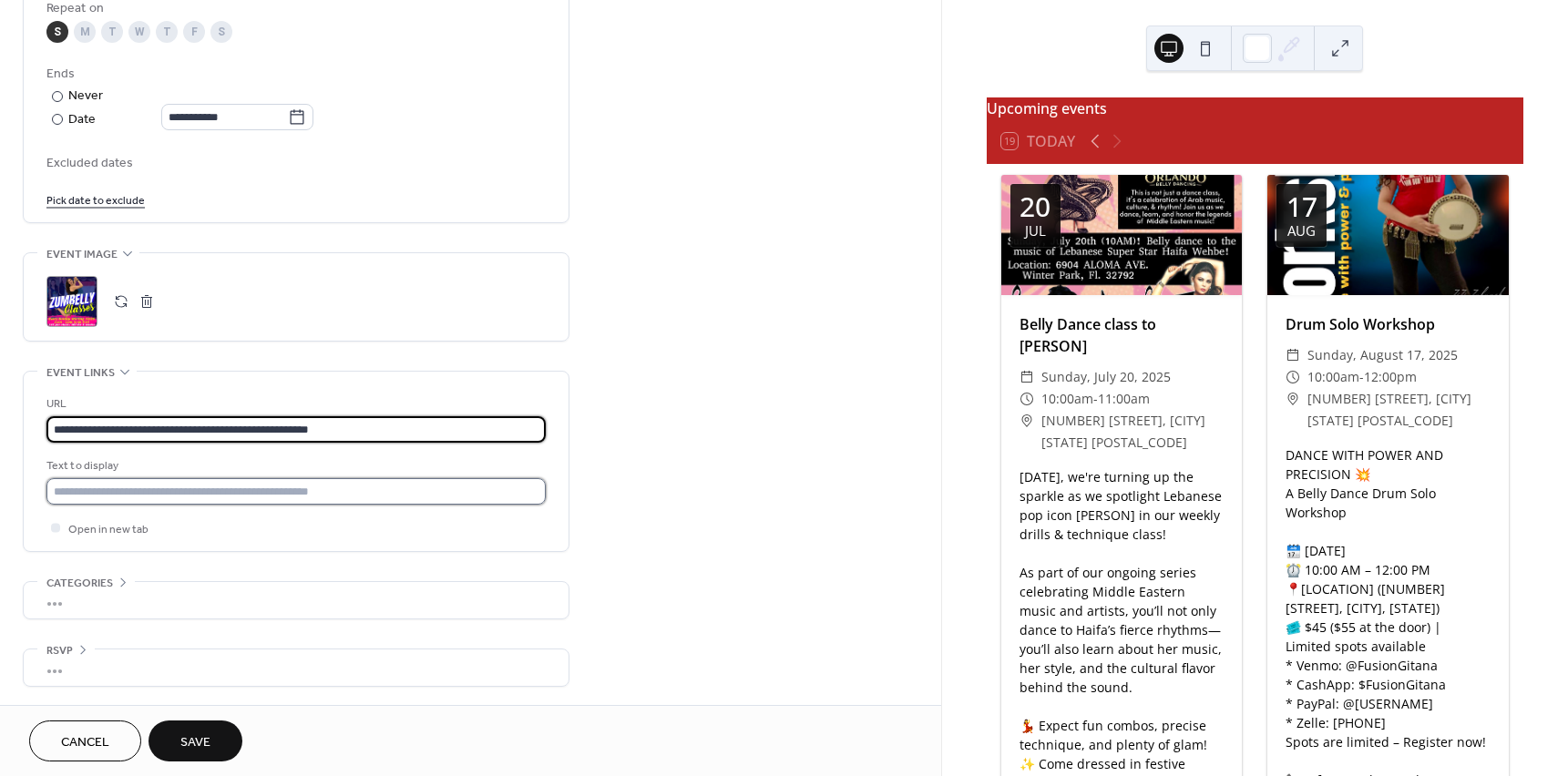 click at bounding box center (296, 491) 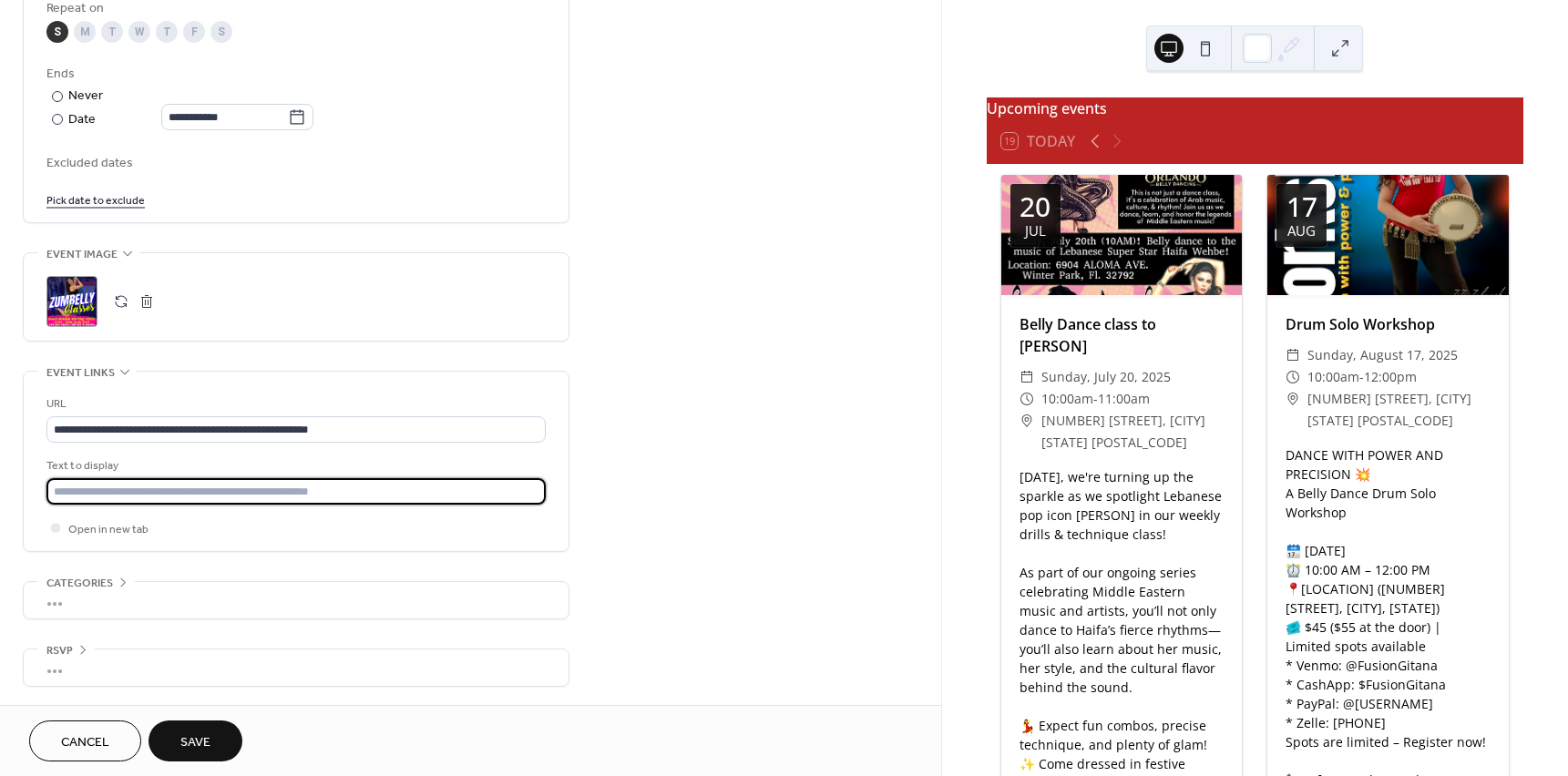 drag, startPoint x: 393, startPoint y: 493, endPoint x: 293, endPoint y: 493, distance: 100 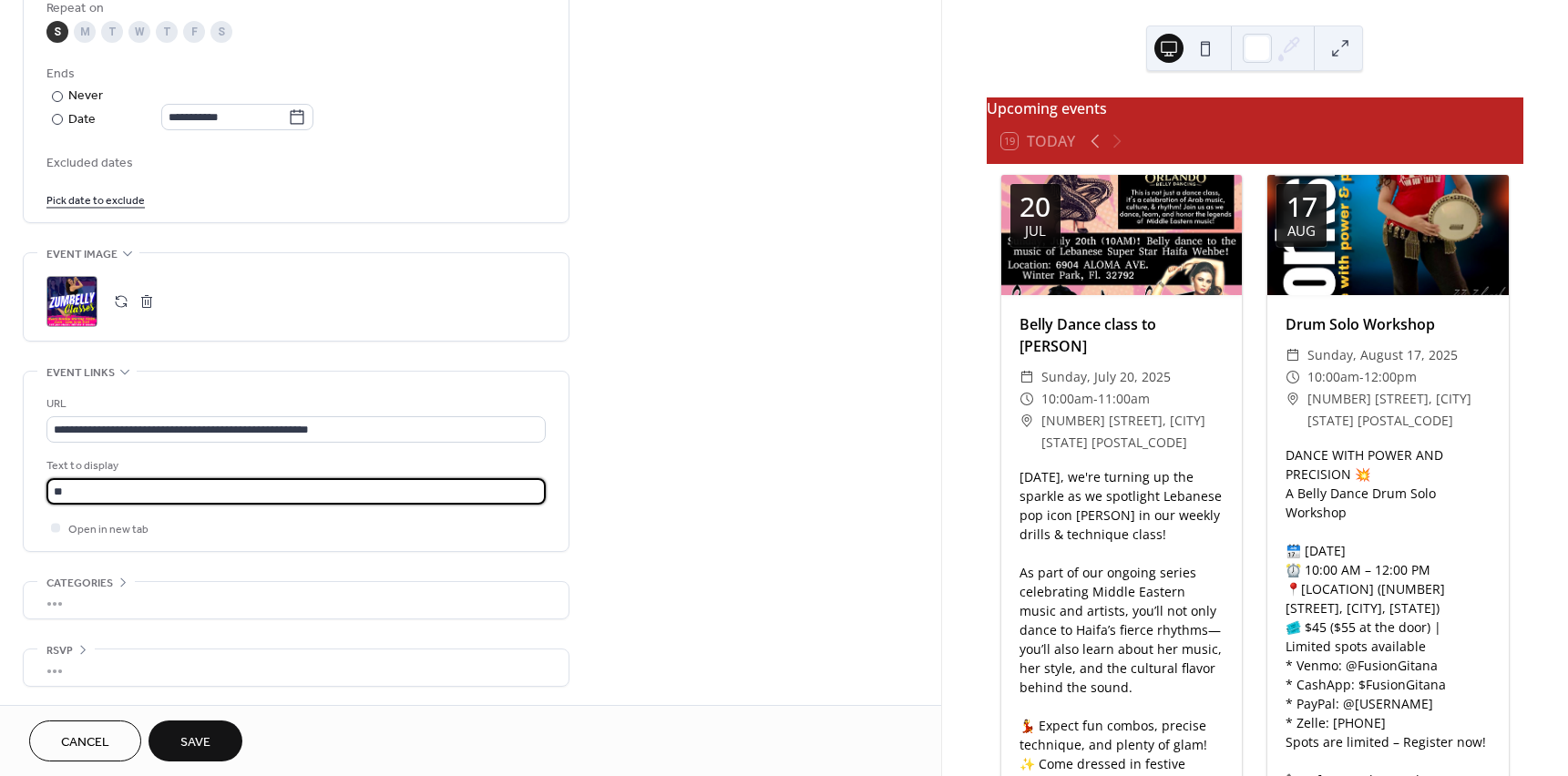type on "*" 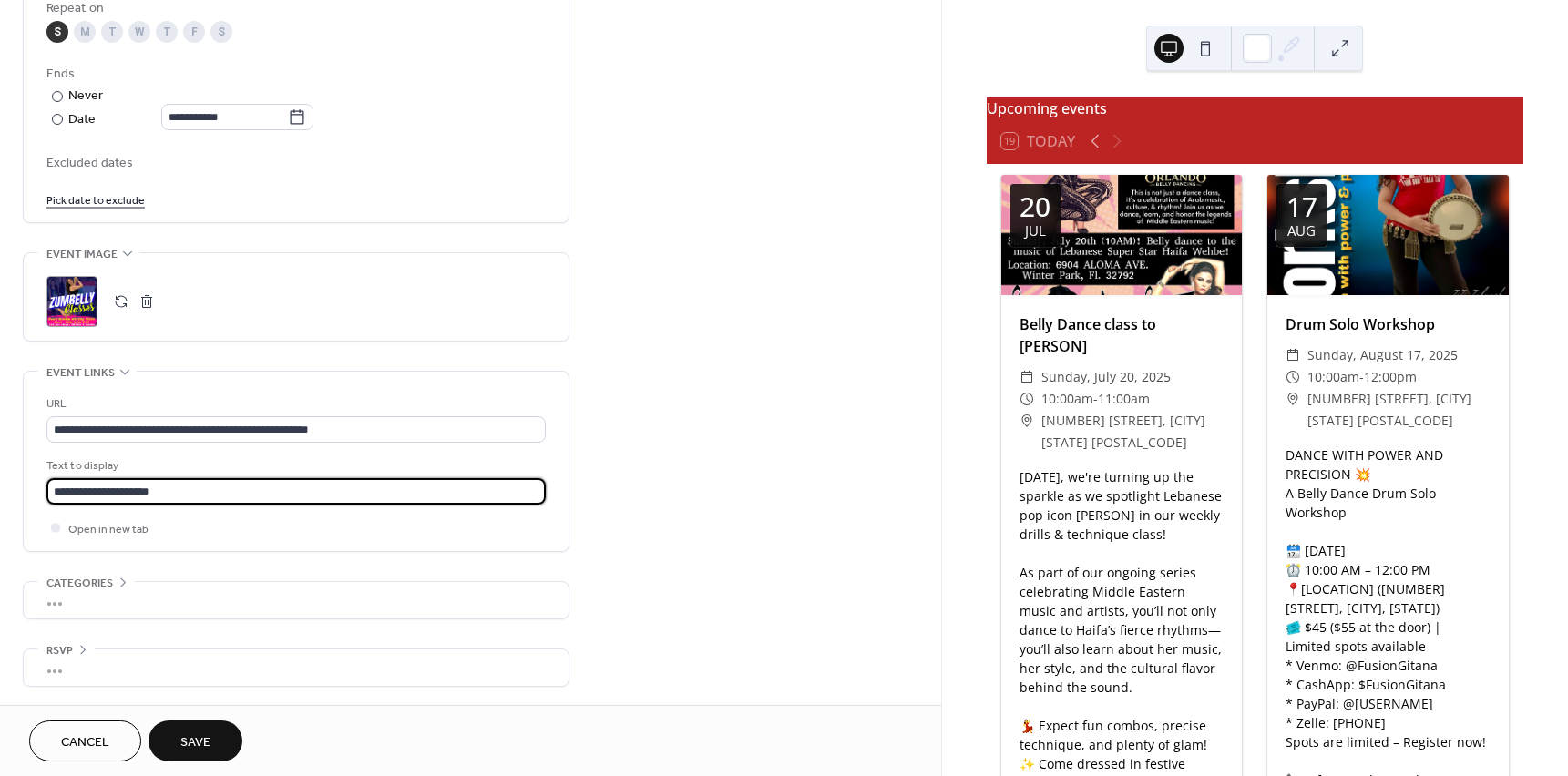 type on "**********" 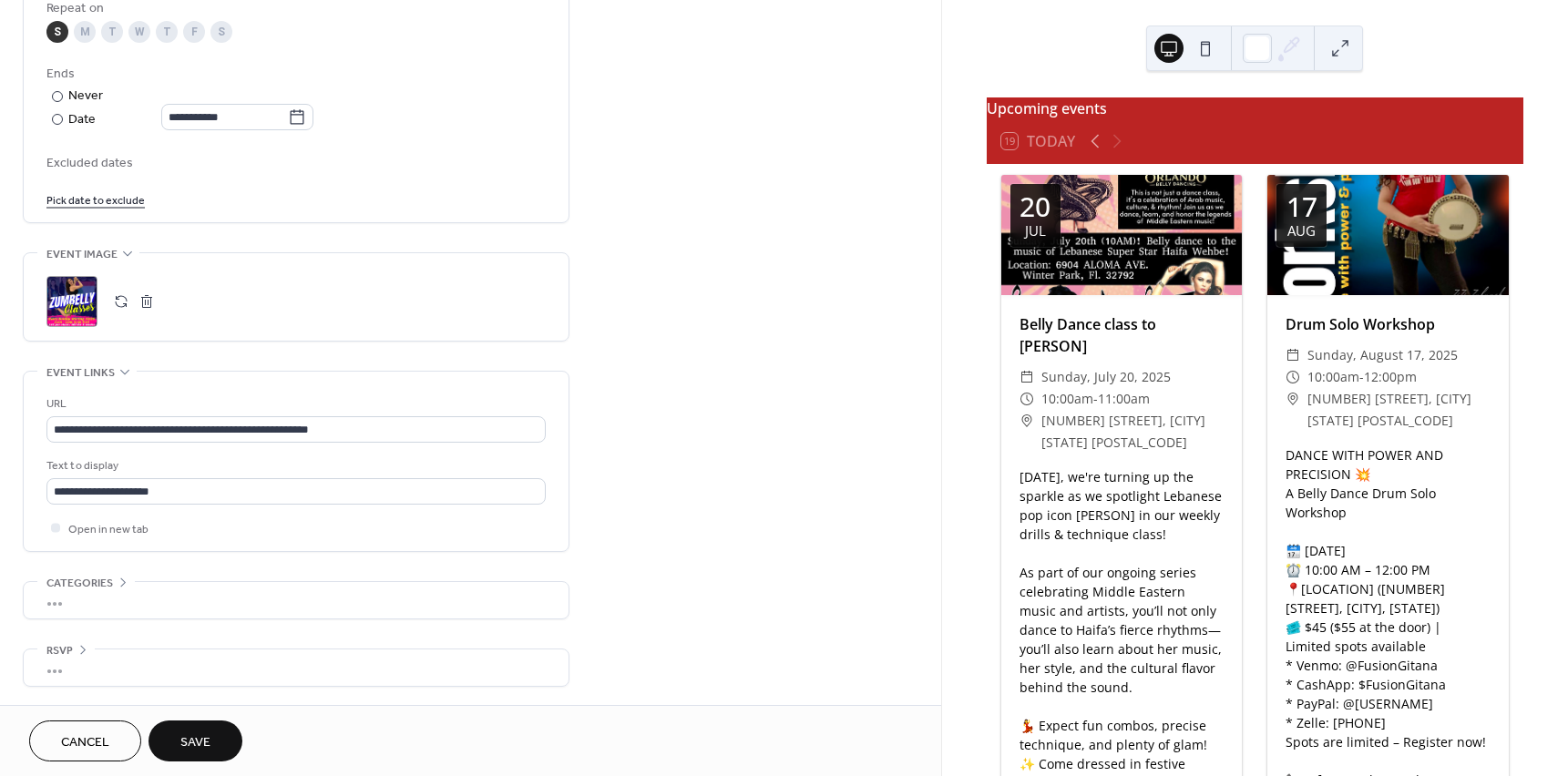 click on "Save" at bounding box center [195, 740] 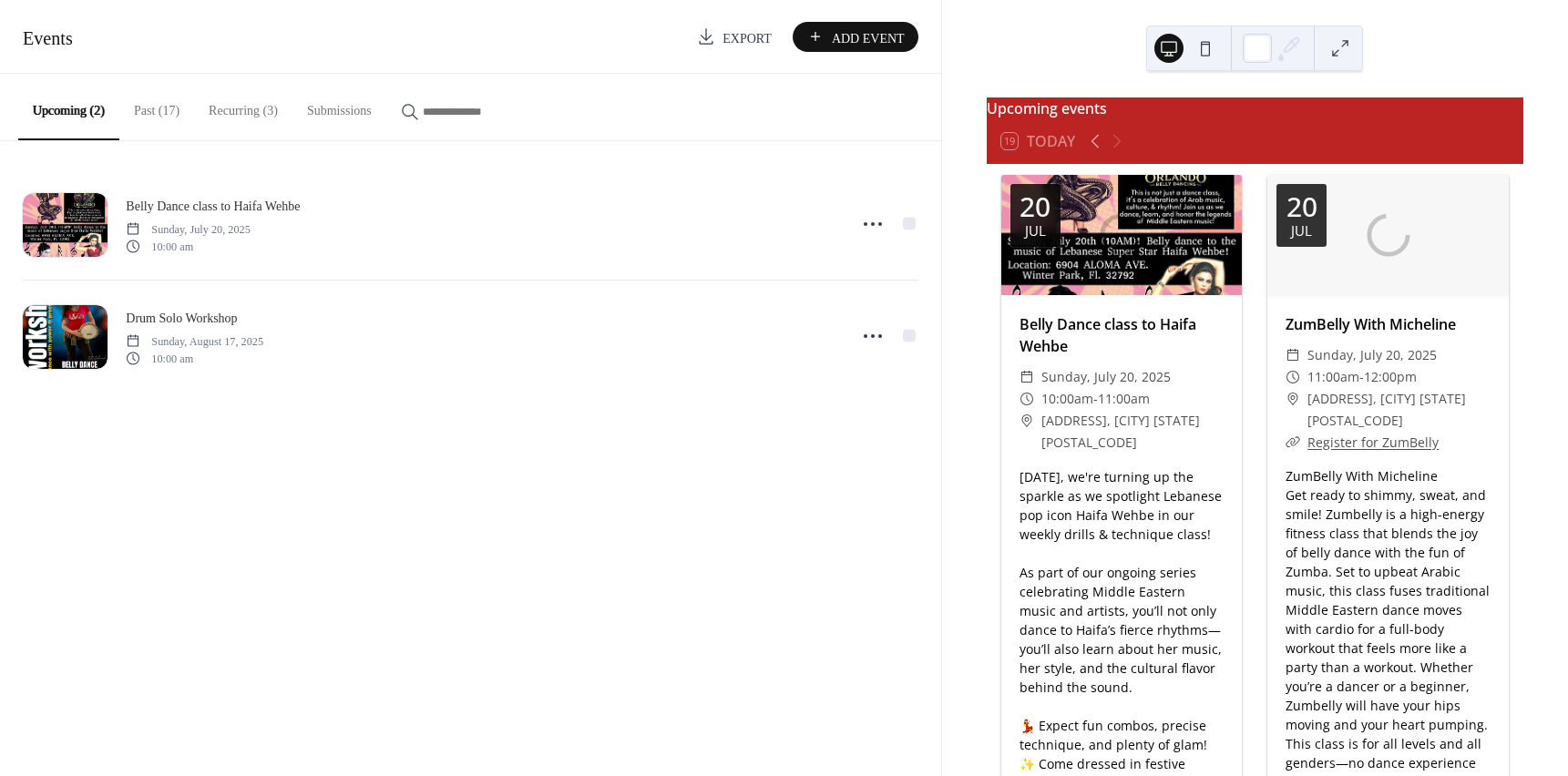 scroll, scrollTop: 0, scrollLeft: 0, axis: both 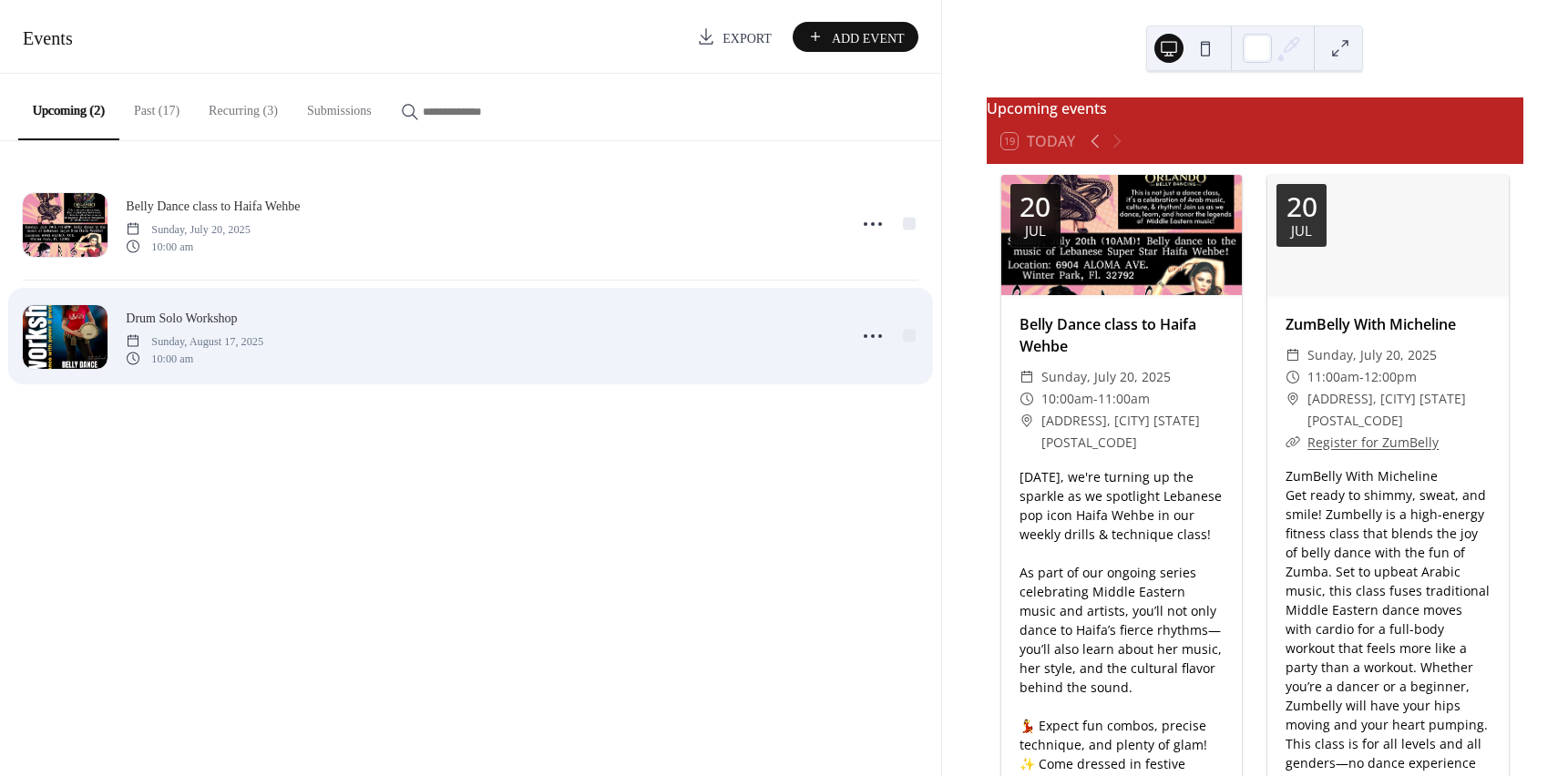 click on "[EVENT] [DATE] [TIME]" at bounding box center [480, 336] 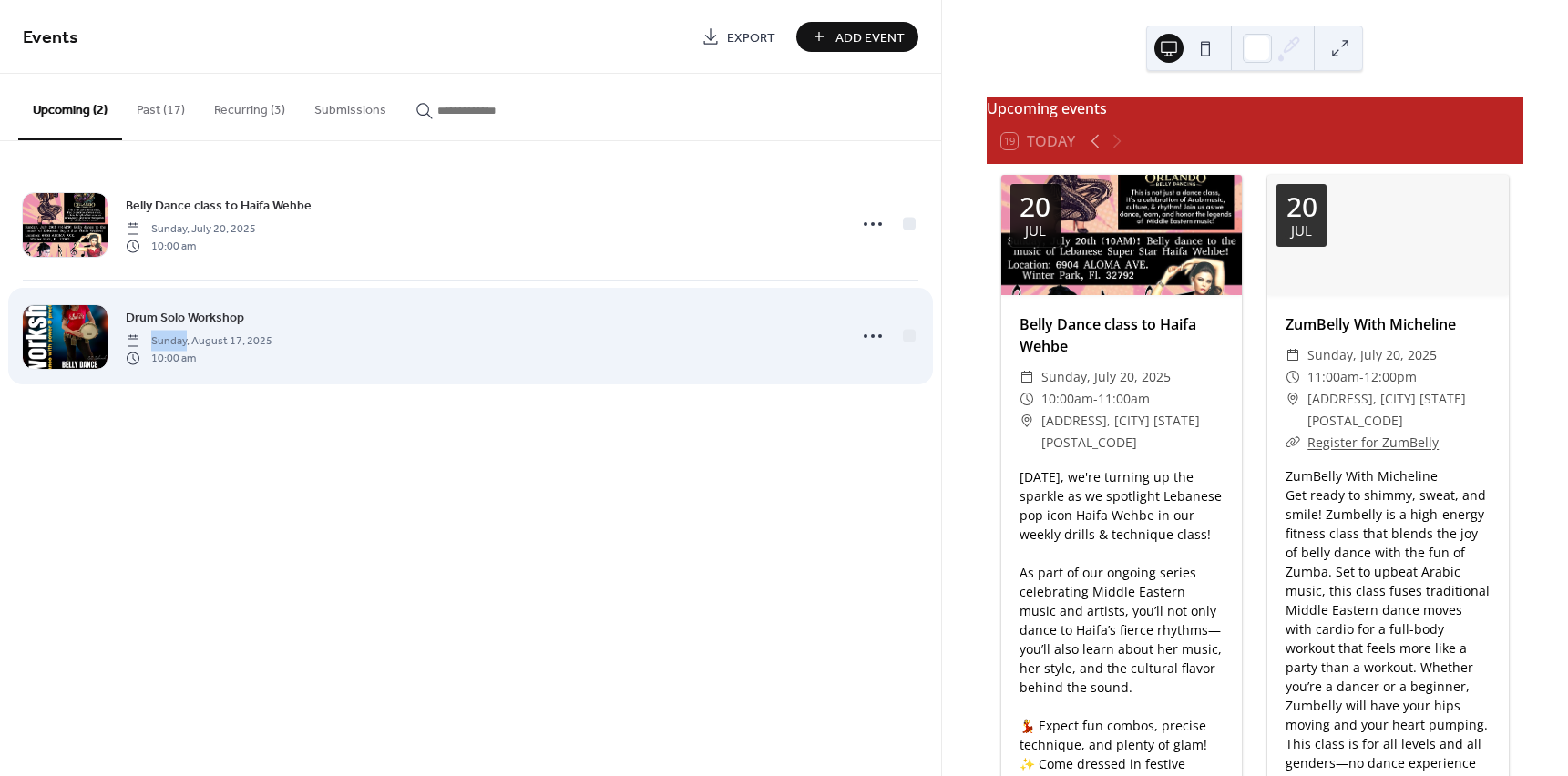 click on "[EVENT] [DATE] [TIME]" at bounding box center [480, 336] 